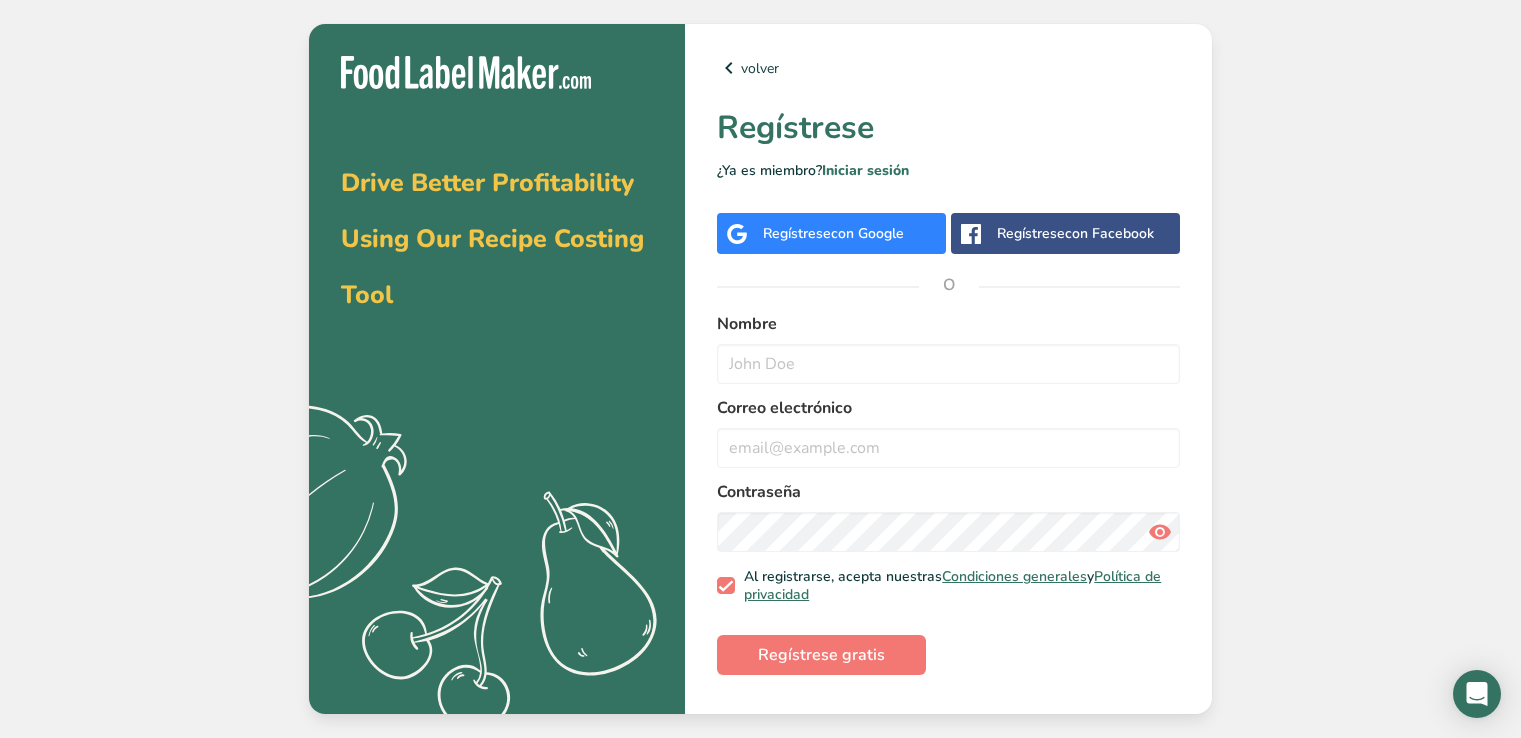 scroll, scrollTop: 0, scrollLeft: 0, axis: both 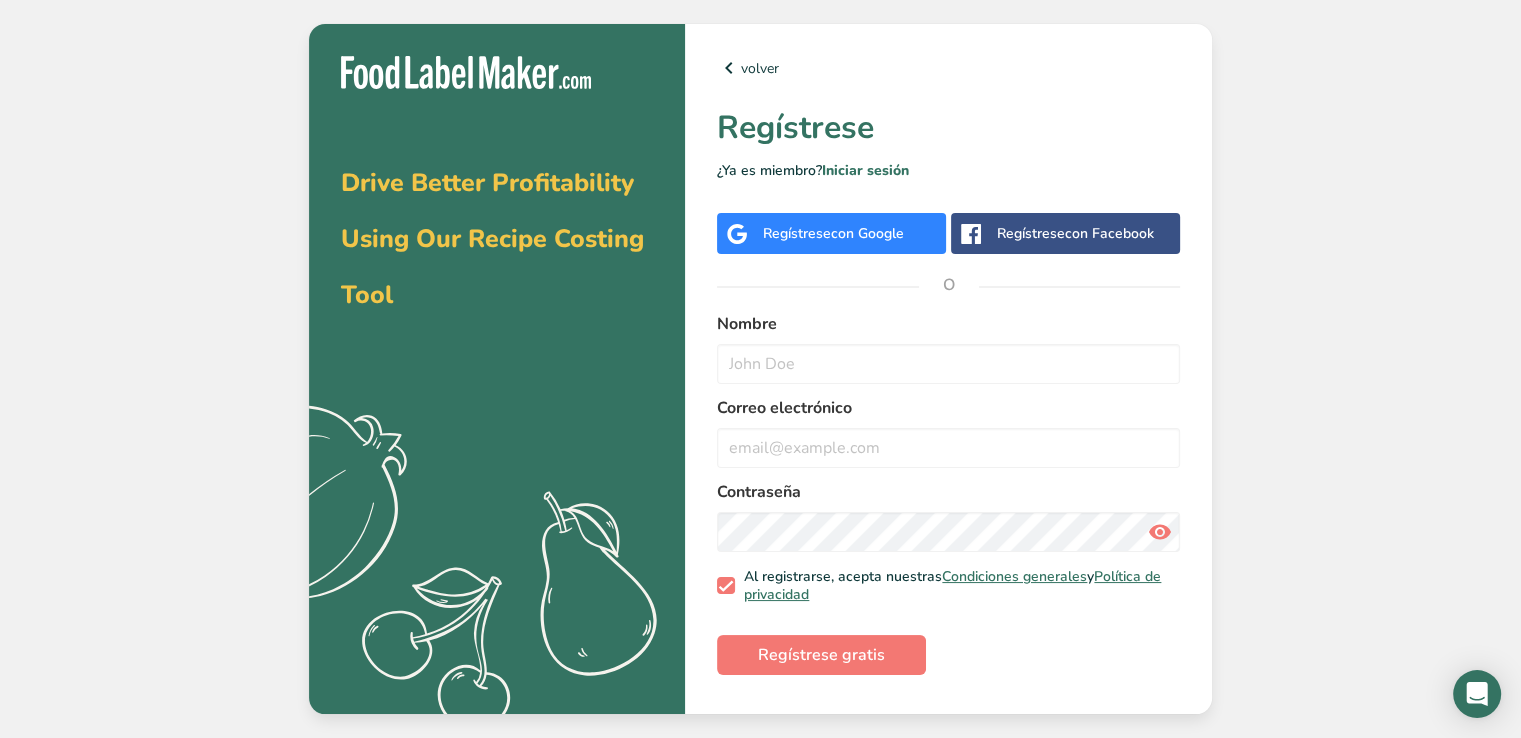 click on "con Google" at bounding box center (867, 233) 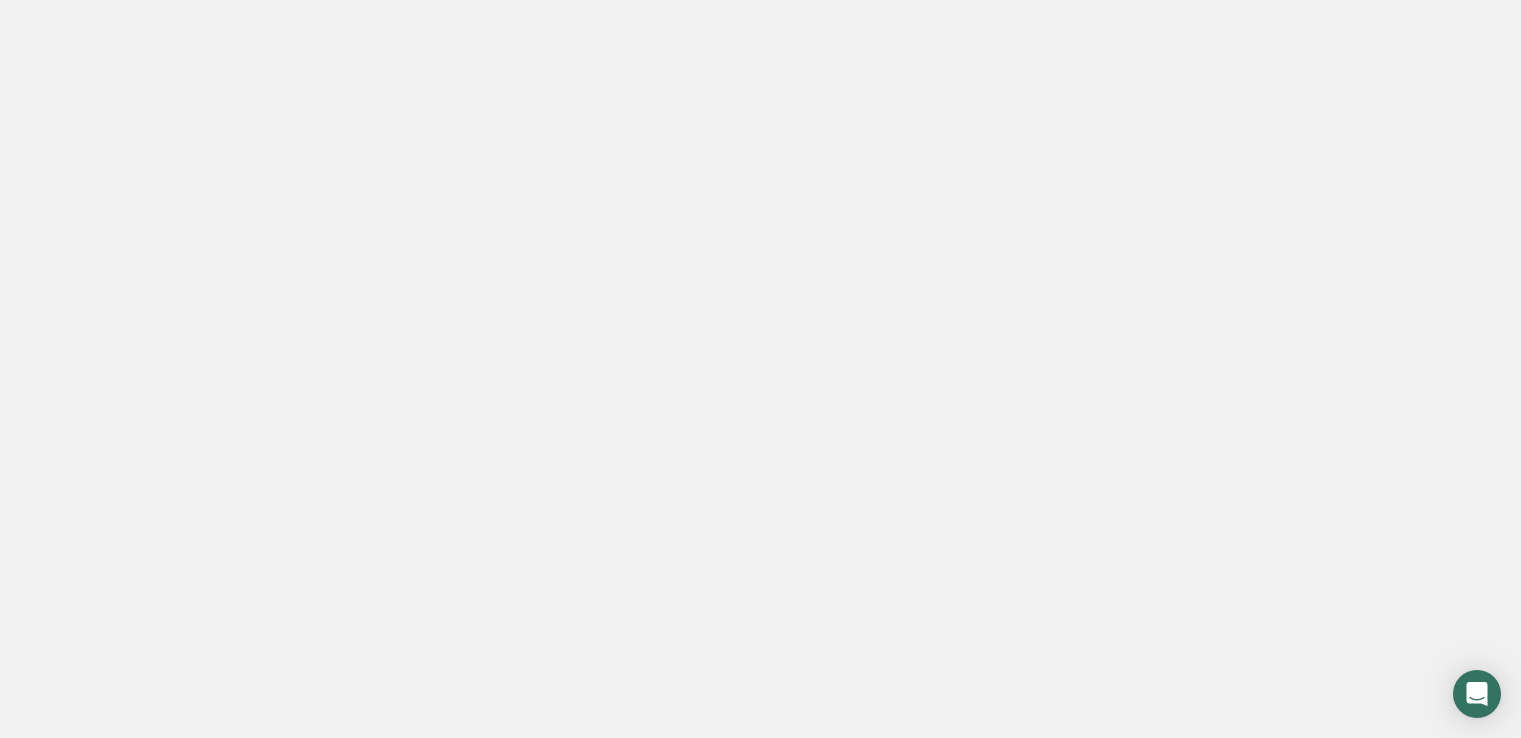 scroll, scrollTop: 0, scrollLeft: 0, axis: both 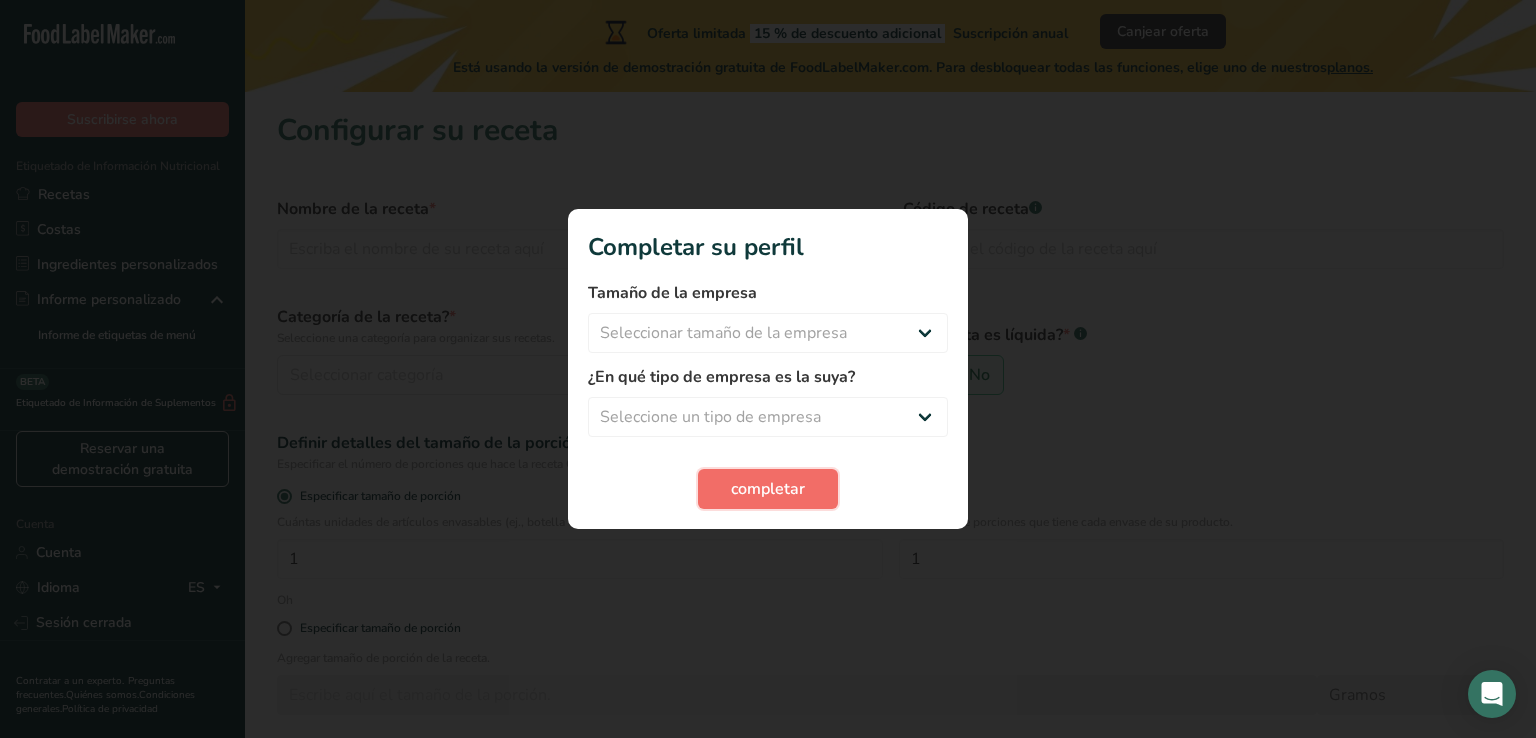 click on "completar" at bounding box center (768, 489) 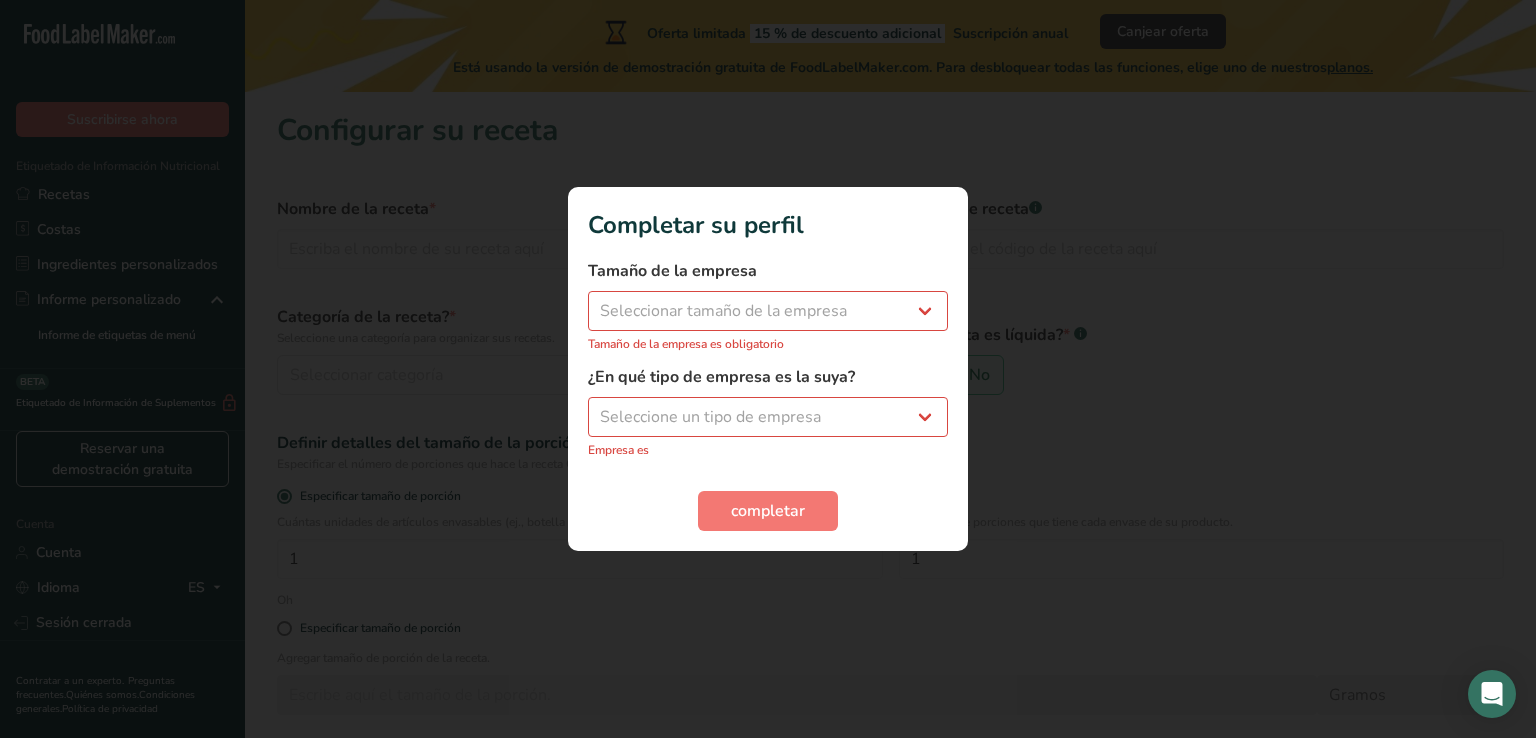 click at bounding box center (768, 369) 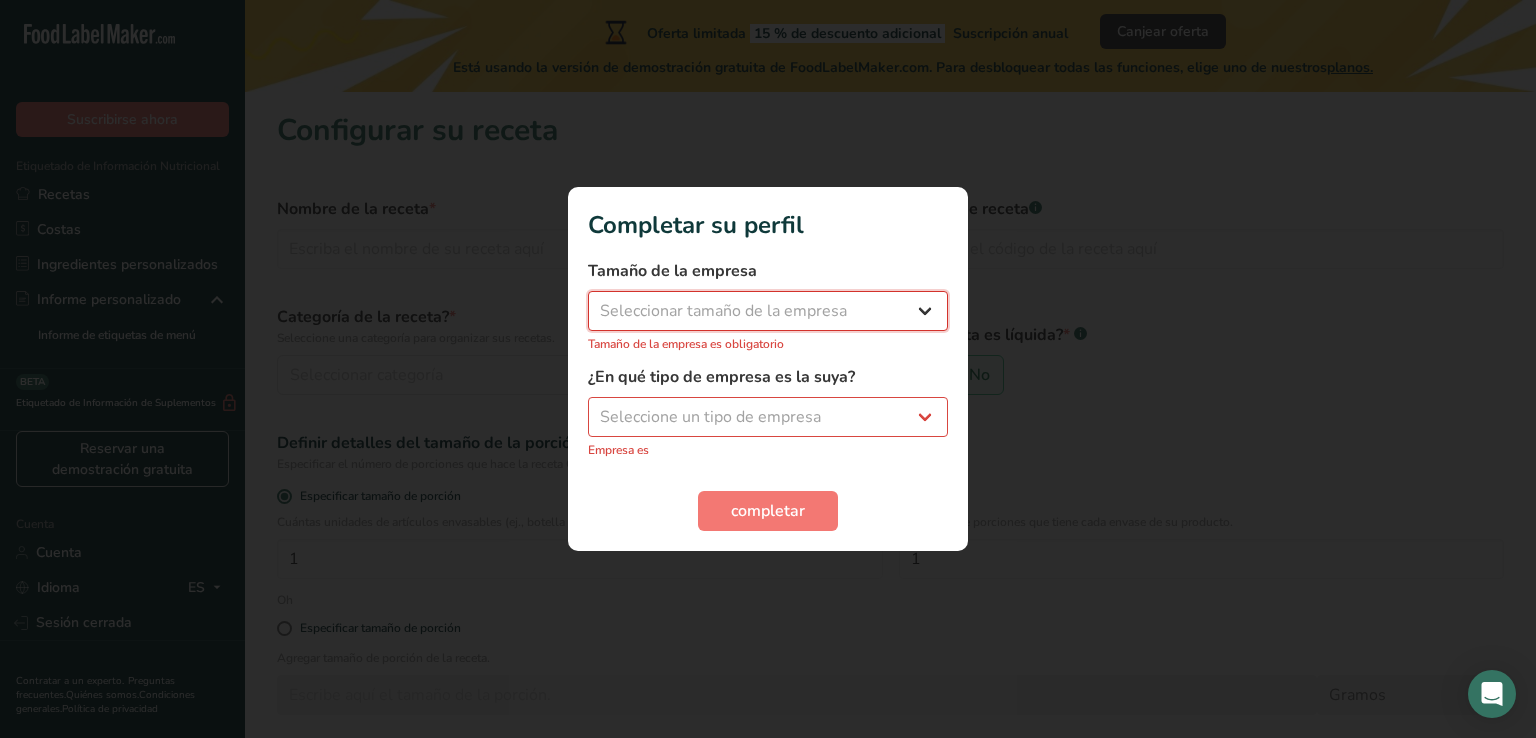 click on "Seleccionar tamaño de la empresa
Menos de 10 empleados
De 10 a 50 empleados
De 51 a 500 empleados
Más de 500 empleados" at bounding box center (768, 311) 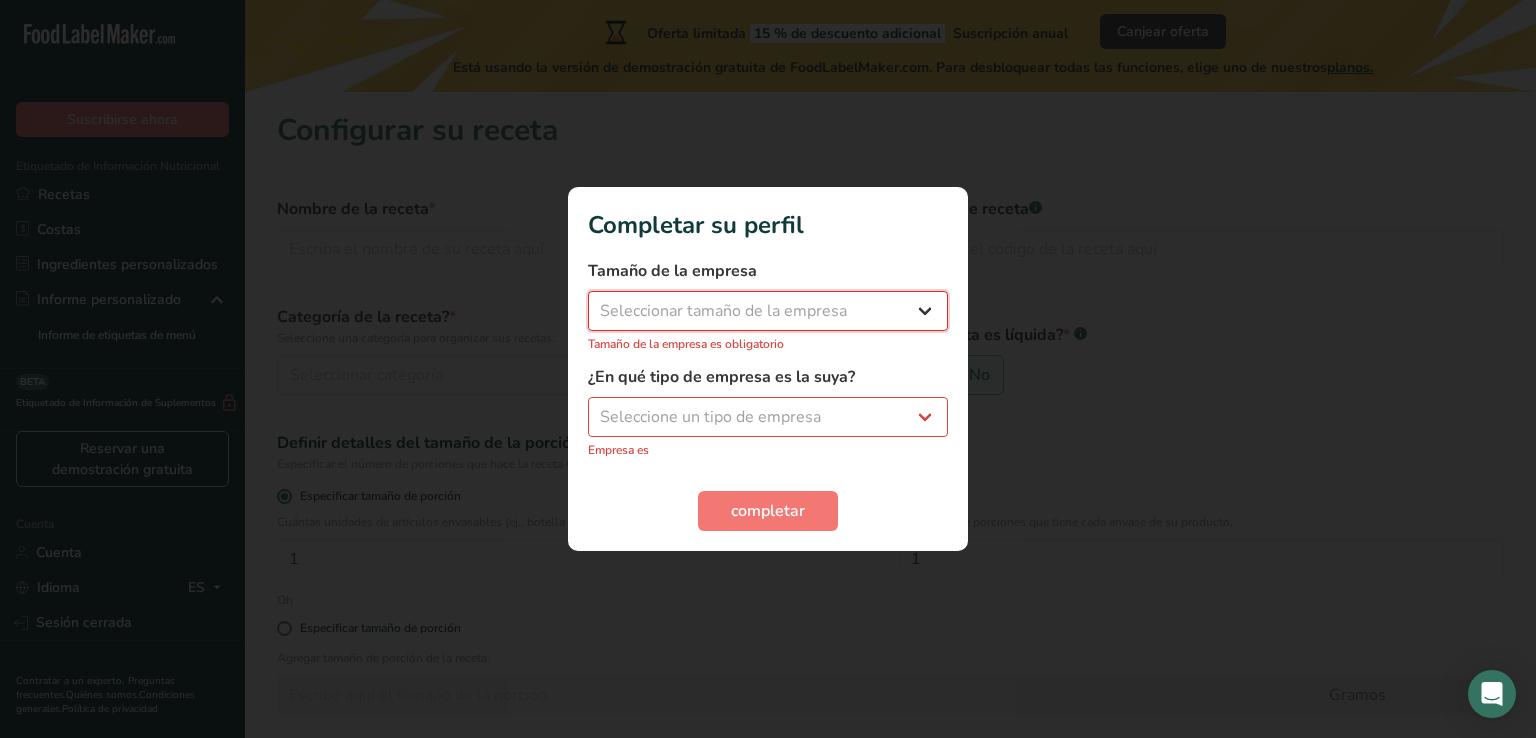 select on "4" 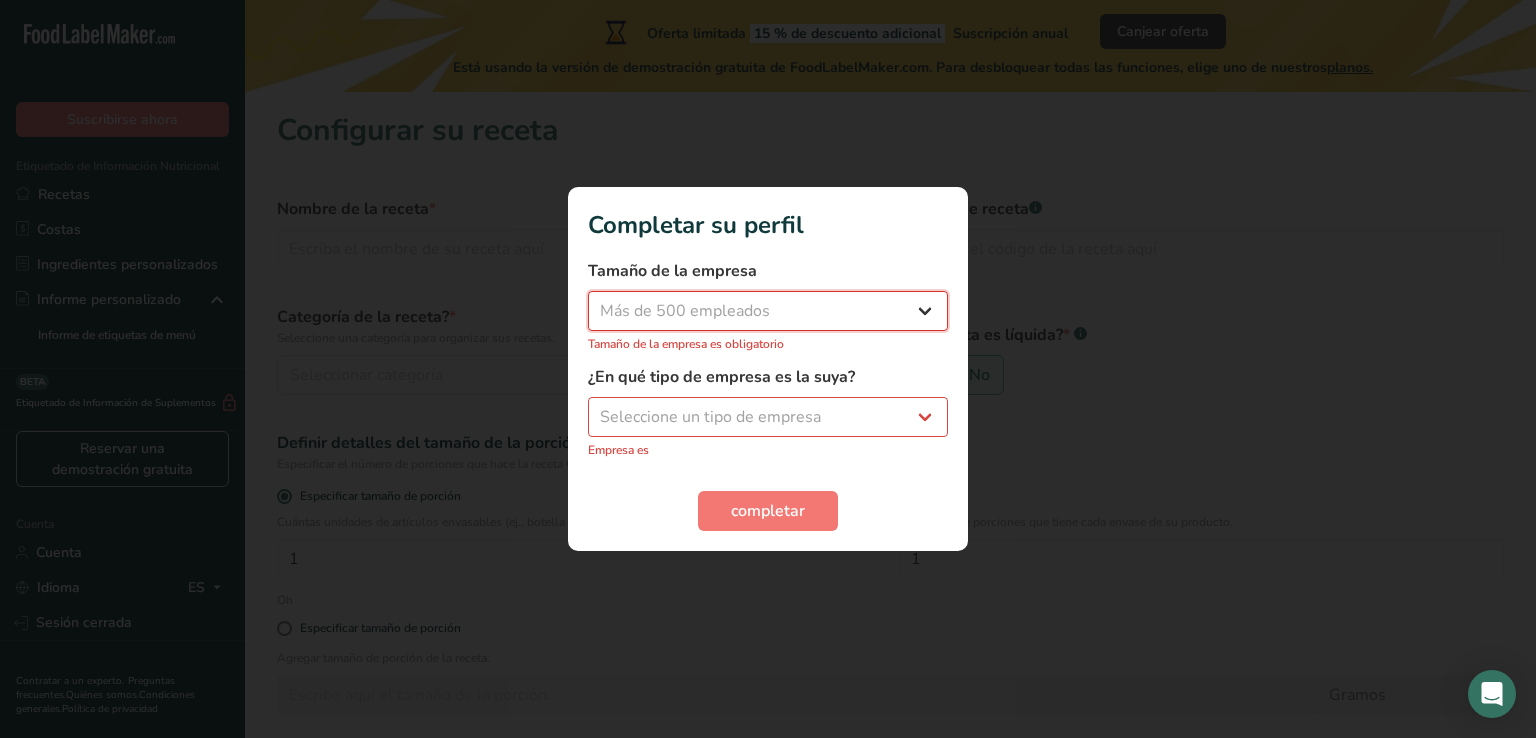 click on "Seleccionar tamaño de la empresa
Menos de 10 empleados
De 10 a 50 empleados
De 51 a 500 empleados
Más de 500 empleados" at bounding box center [768, 311] 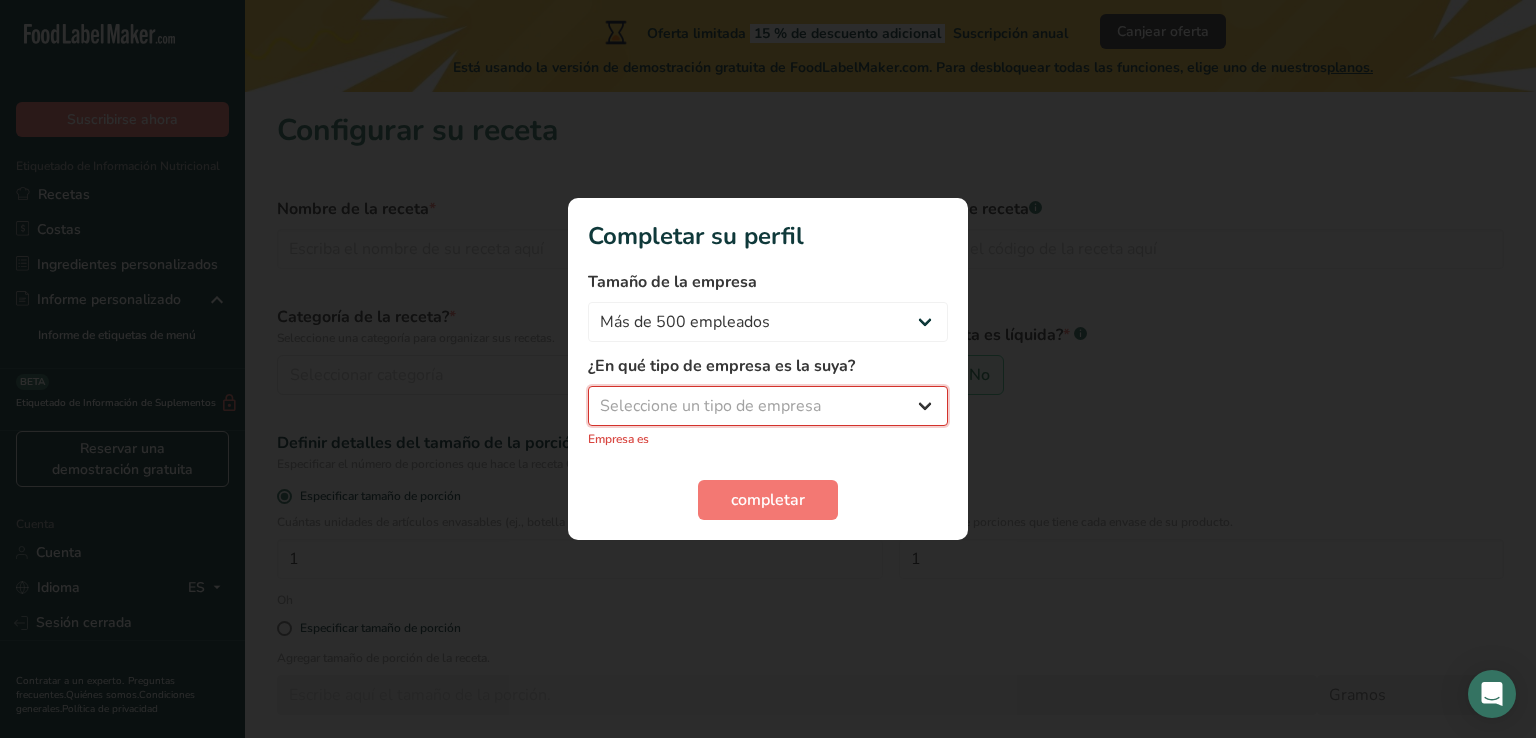 click on "Seleccione un tipo de empresa
Fabricante de alimentos envasados
Restaurante y cafetería
Panadería
Empresa de comidas preparadas y cáterin
Nutricionista
Bloguero gastronómico
Entrenador personal
Otro" at bounding box center (768, 406) 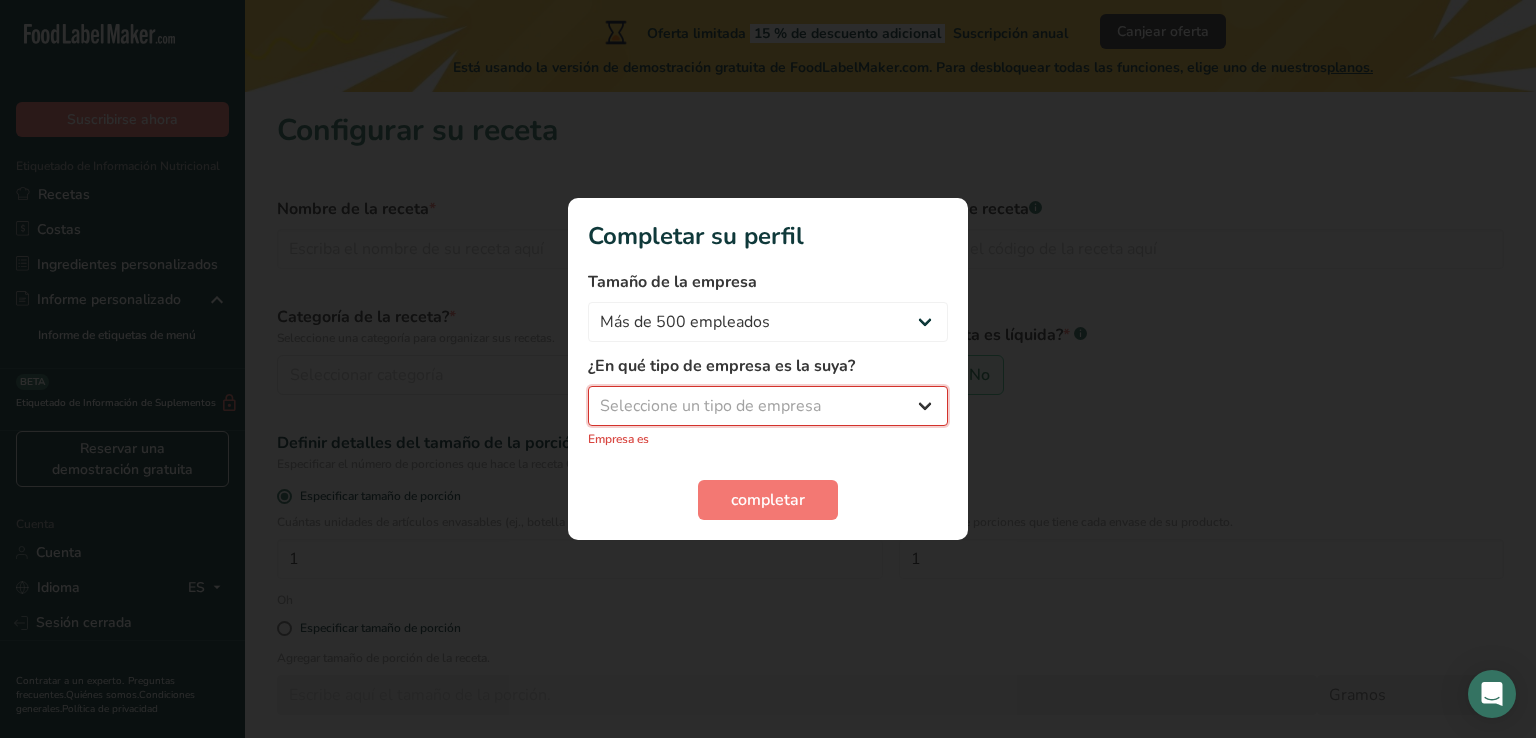 select on "2" 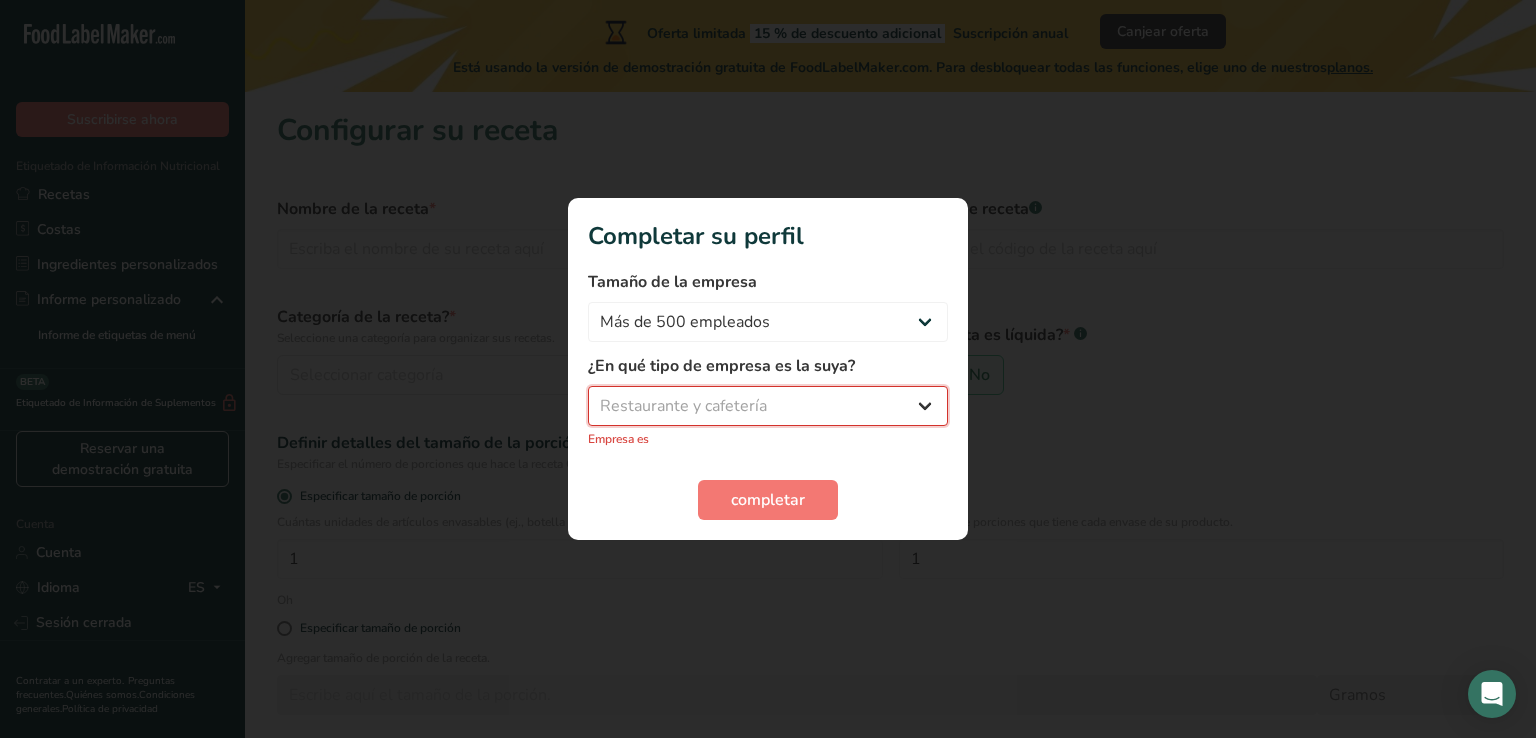 click on "Seleccione un tipo de empresa
Fabricante de alimentos envasados
Restaurante y cafetería
Panadería
Empresa de comidas preparadas y cáterin
Nutricionista
Bloguero gastronómico
Entrenador personal
Otro" at bounding box center [768, 406] 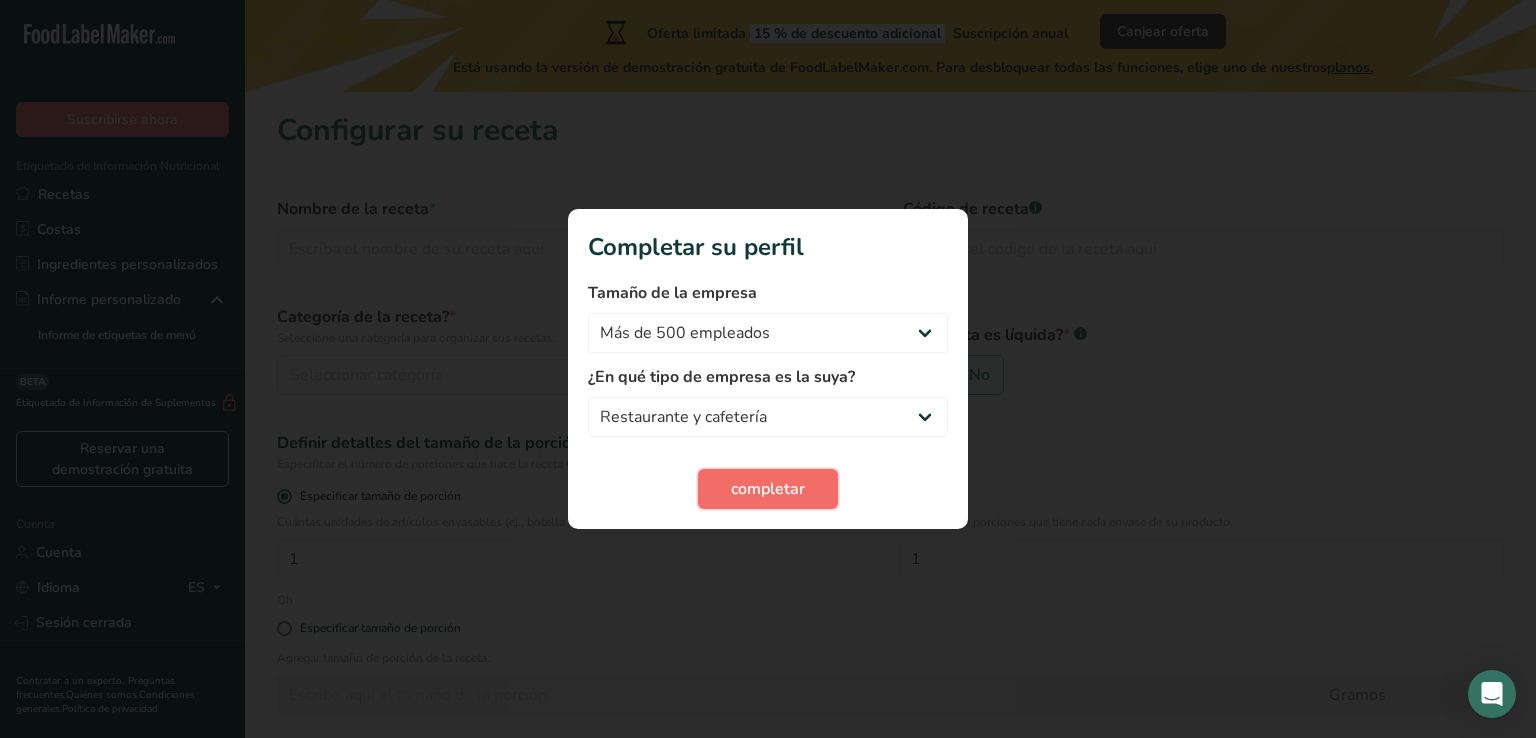 click on "completar" at bounding box center (768, 489) 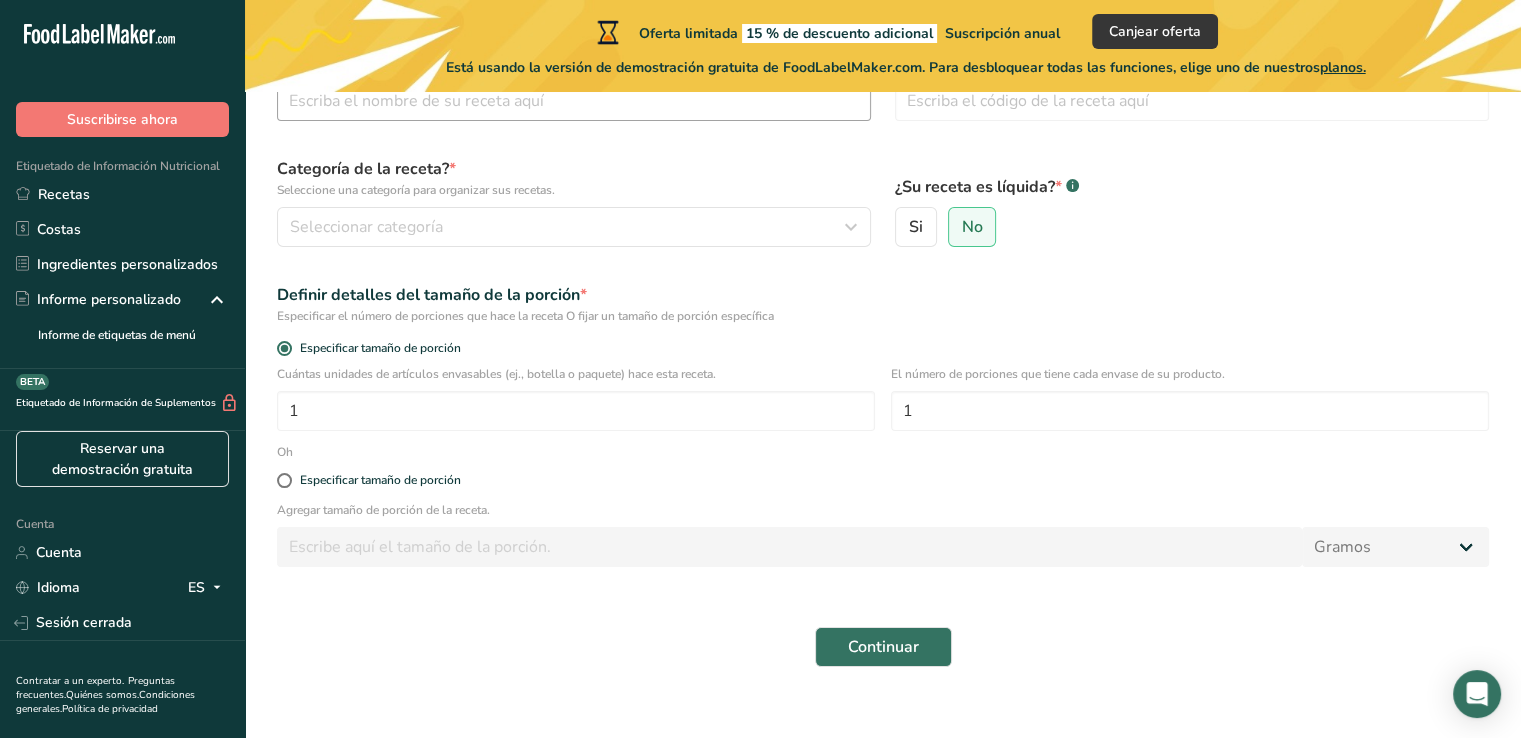 scroll, scrollTop: 133, scrollLeft: 0, axis: vertical 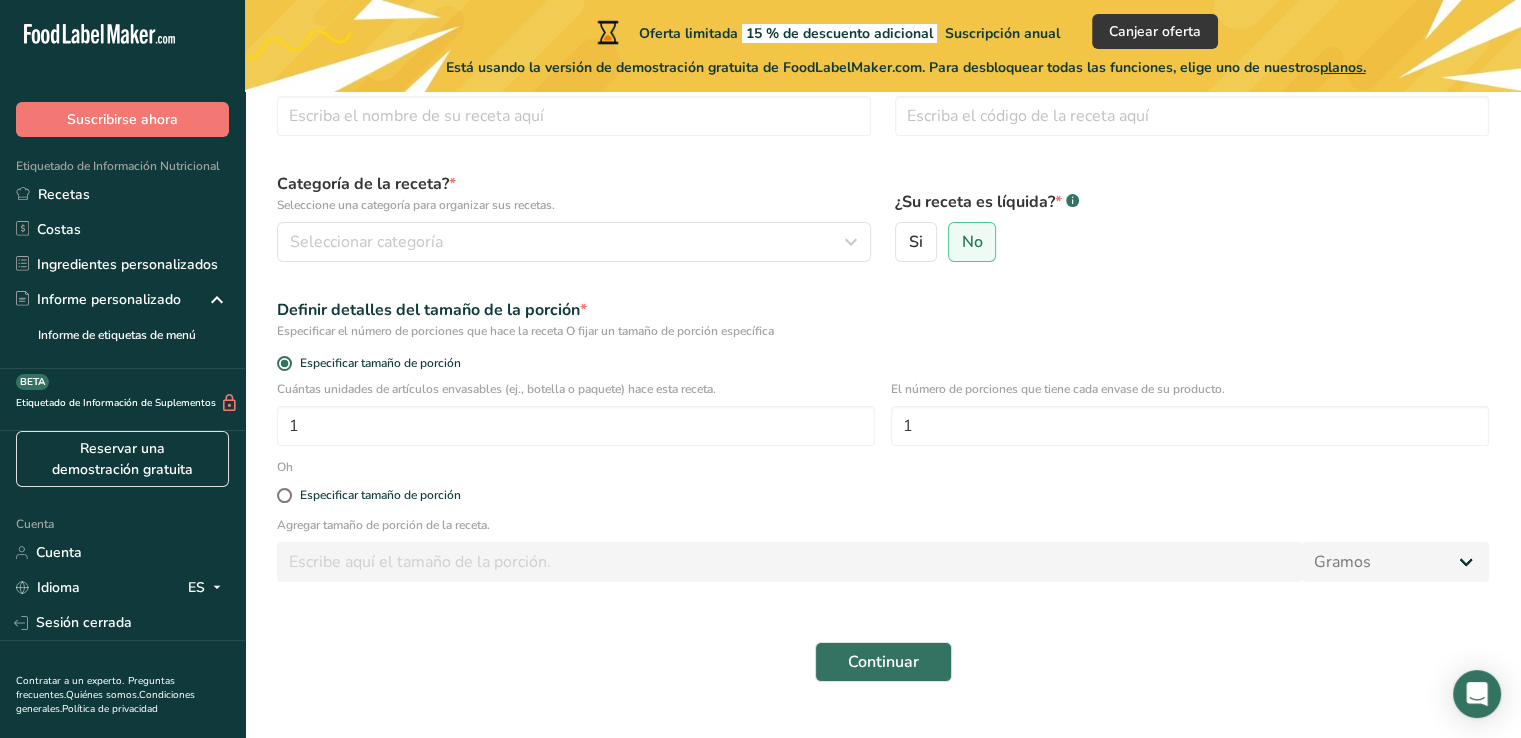 click on "Continuar" at bounding box center (883, 662) 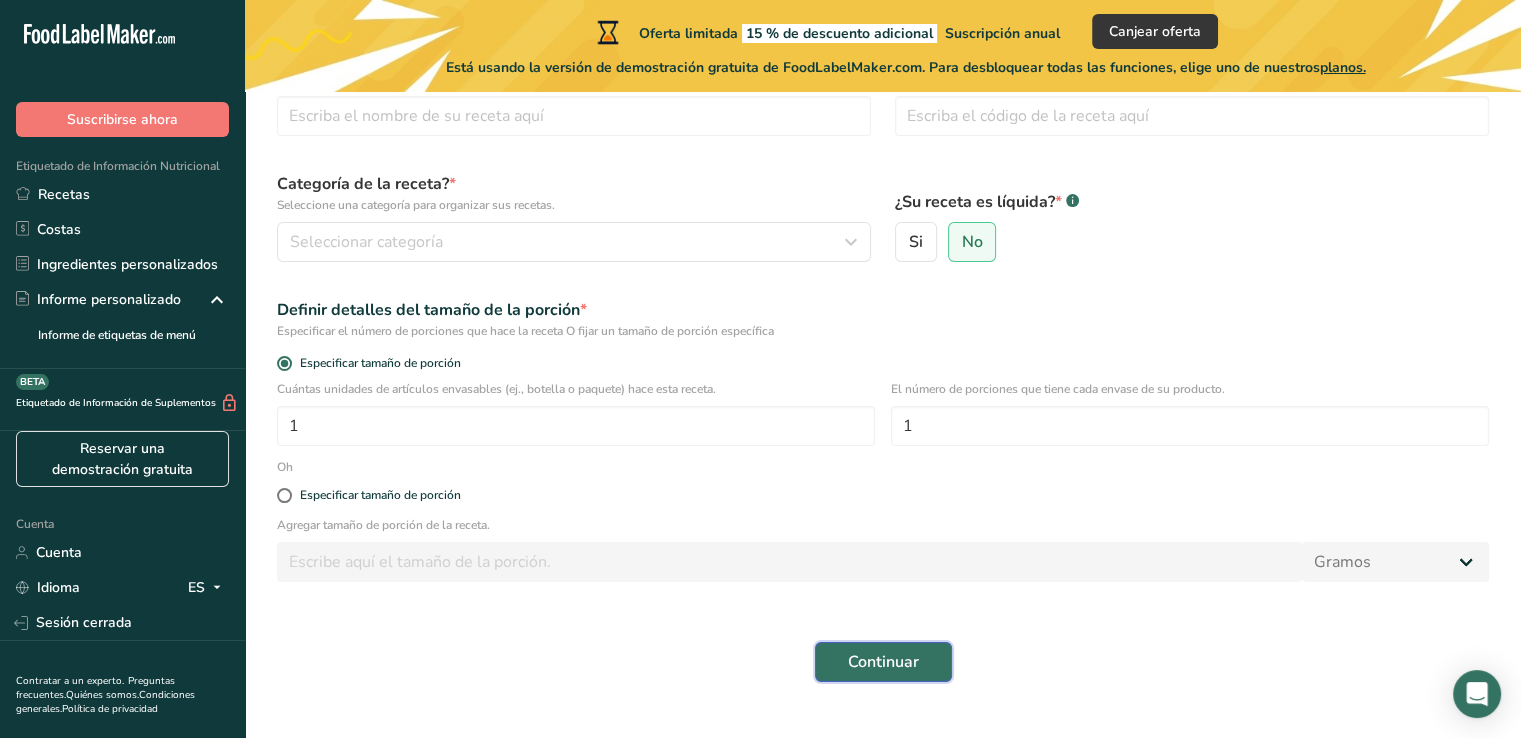 click on "Continuar" at bounding box center [883, 662] 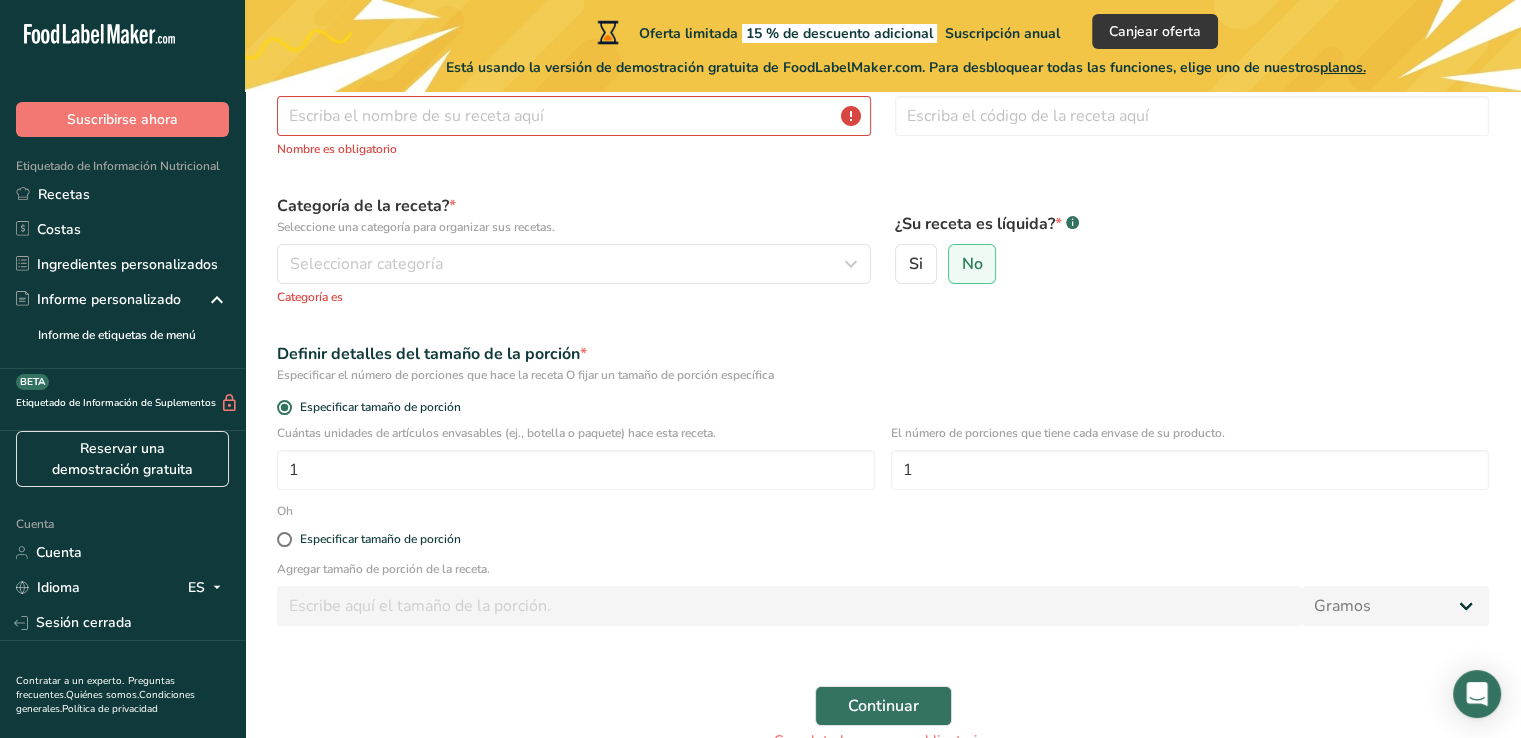 click on "¿Su receta es líquida?  *   .a-a{fill:#347362;}.b-a{fill:#fff;}           Si   No" at bounding box center (1192, 250) 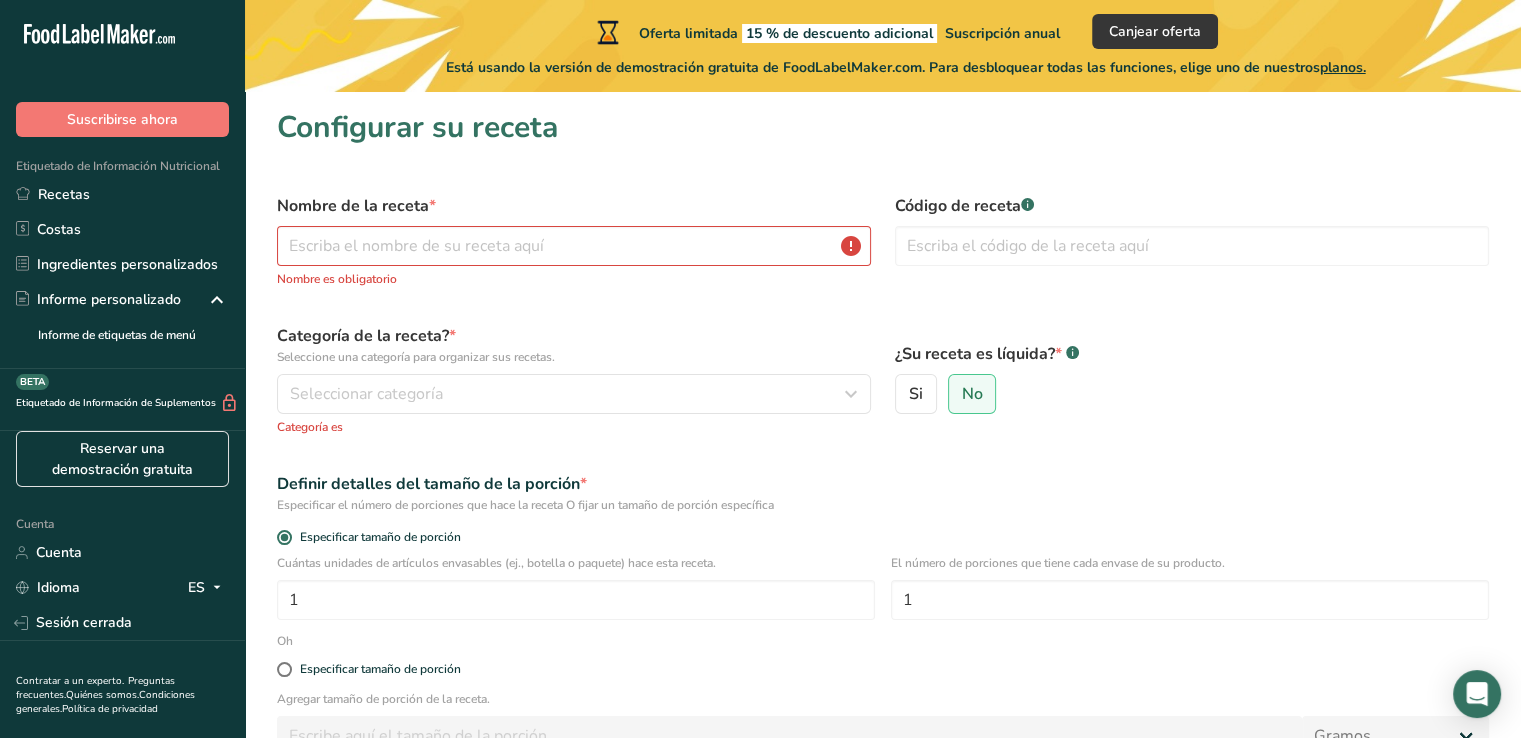 scroll, scrollTop: 0, scrollLeft: 0, axis: both 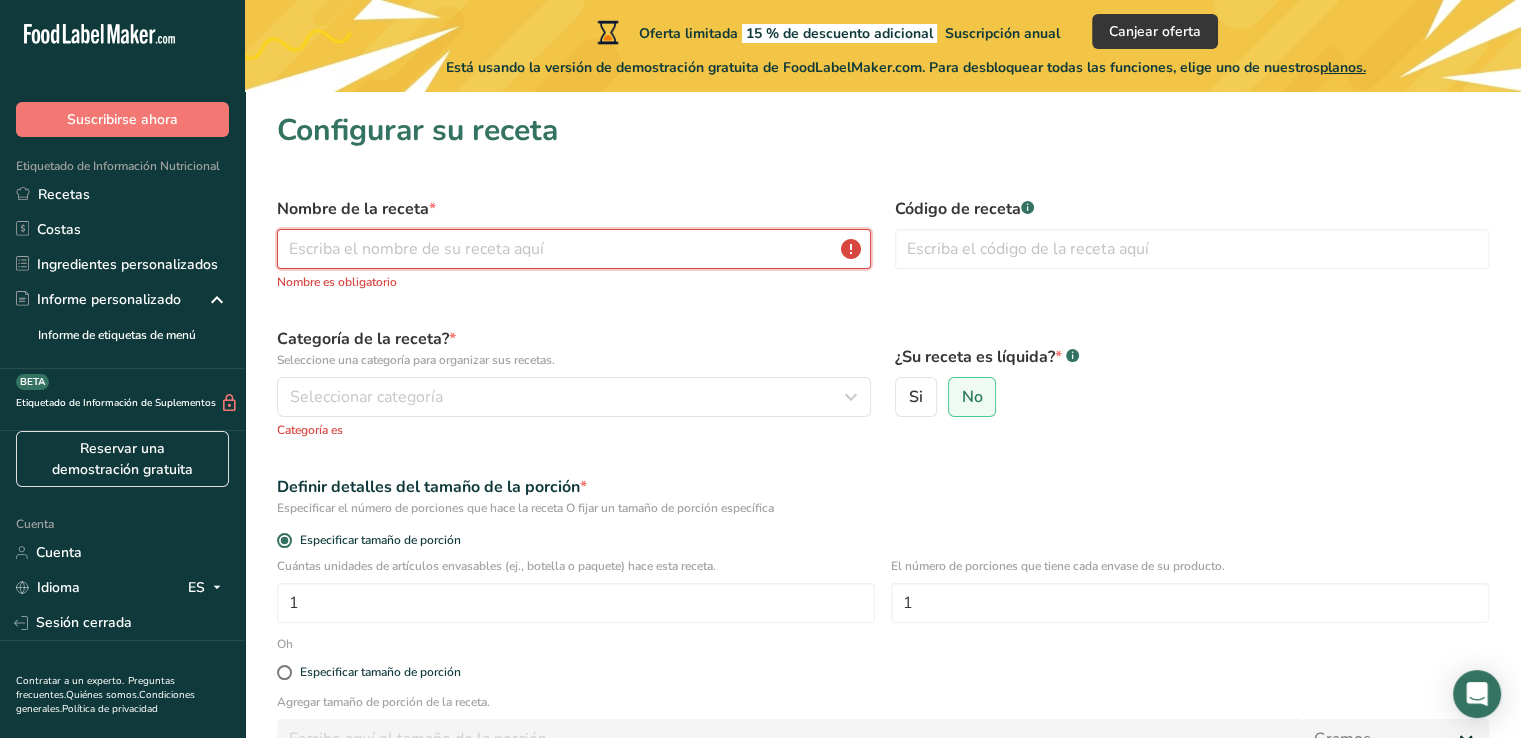 click at bounding box center (574, 249) 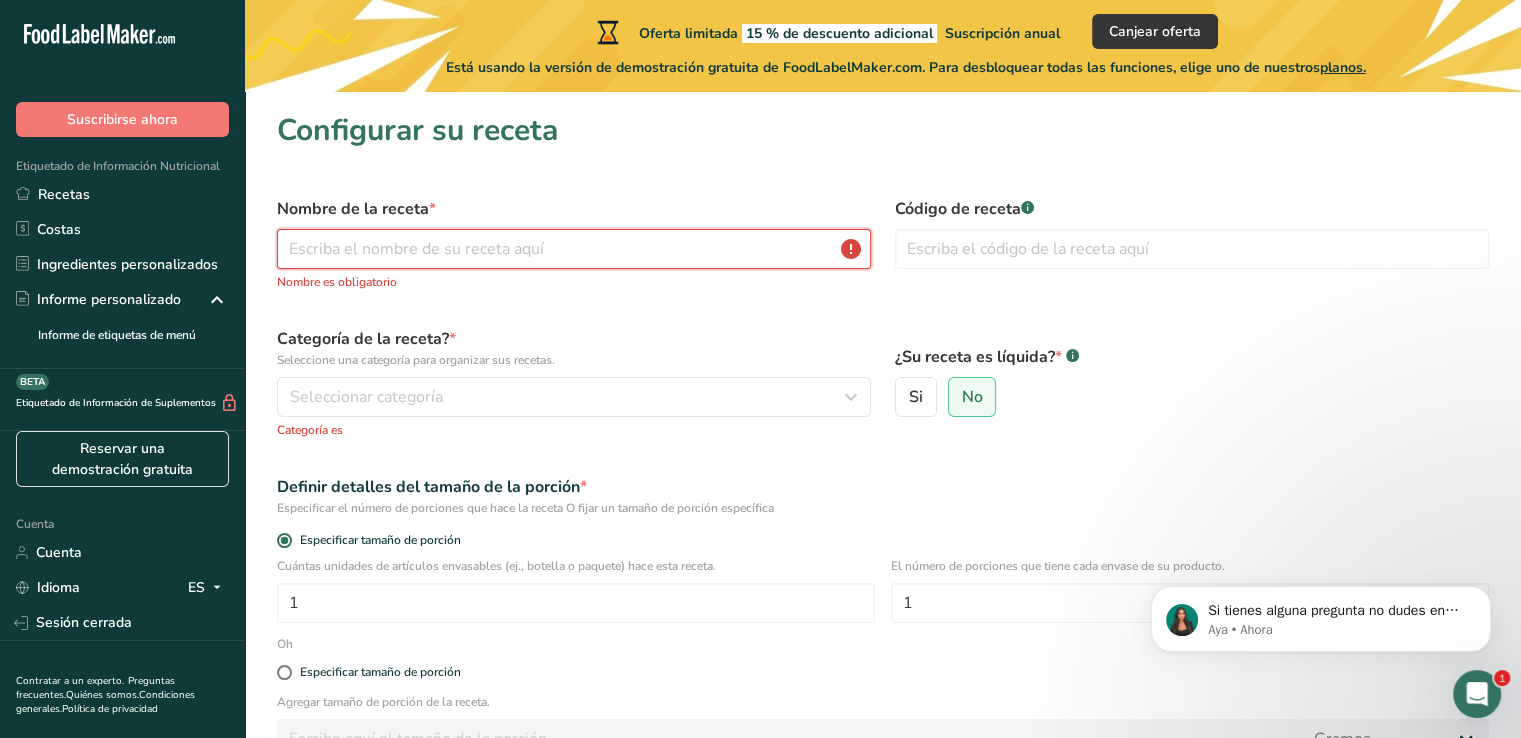 scroll, scrollTop: 0, scrollLeft: 0, axis: both 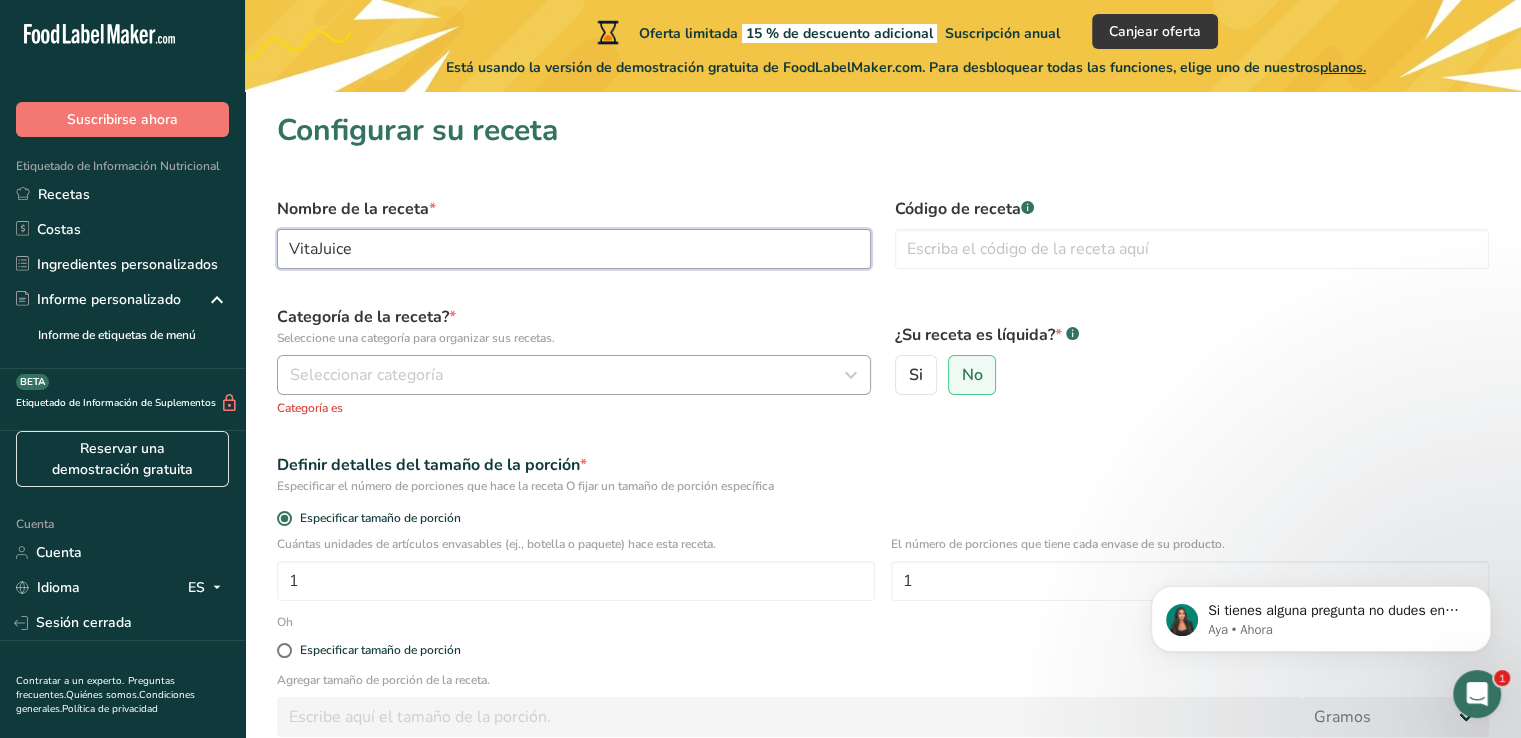 type on "VitaJuice" 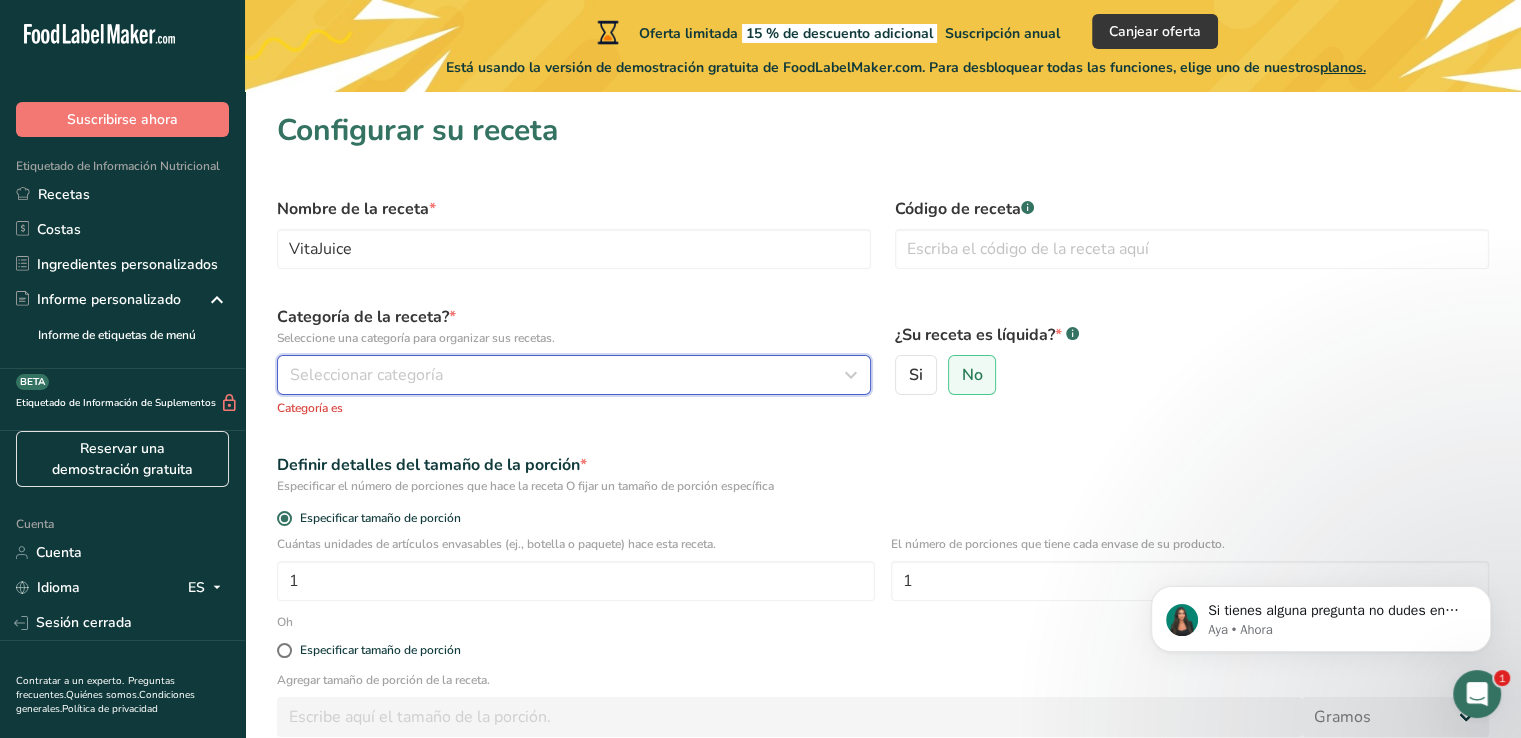 click on "Seleccionar categoría" at bounding box center [568, 375] 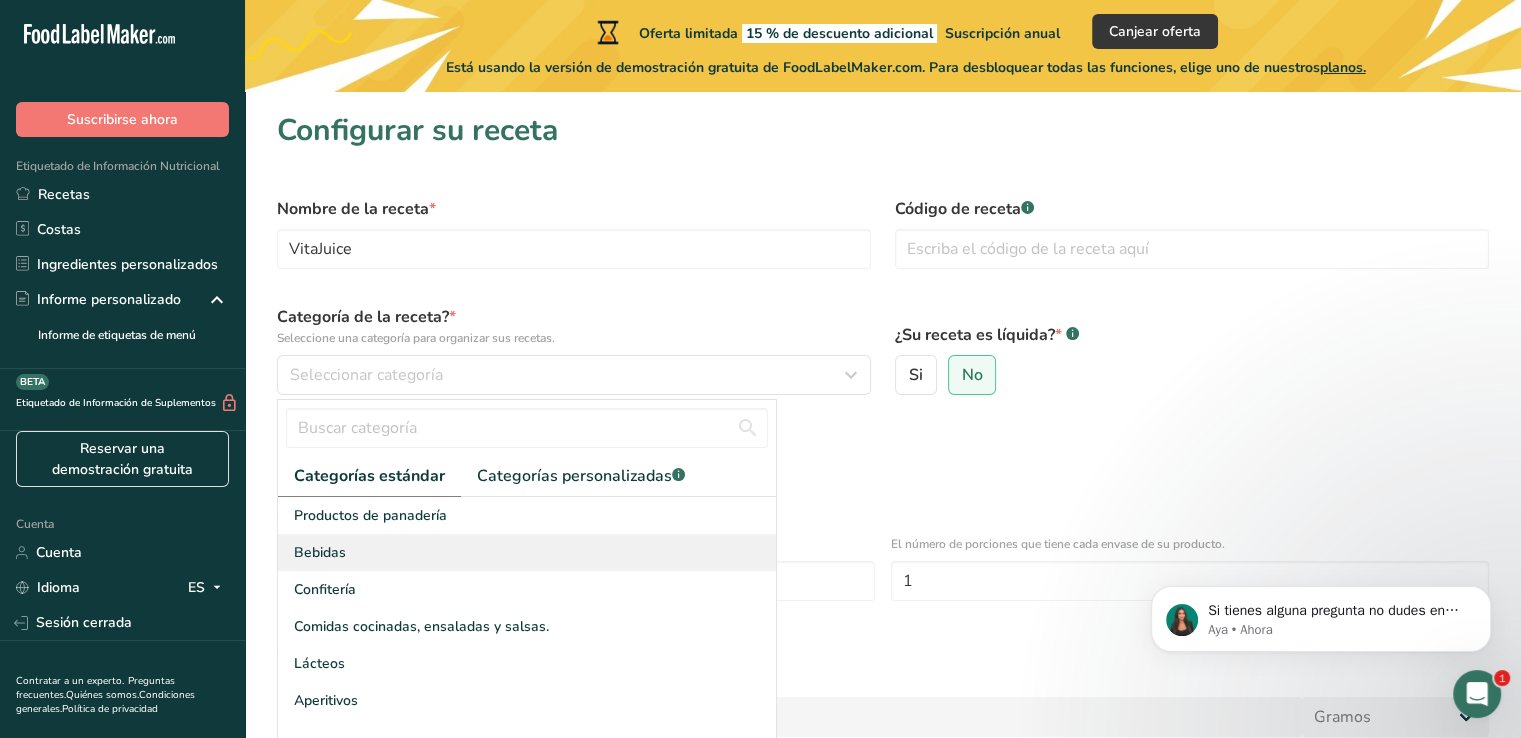 click on "Bebidas" at bounding box center (527, 552) 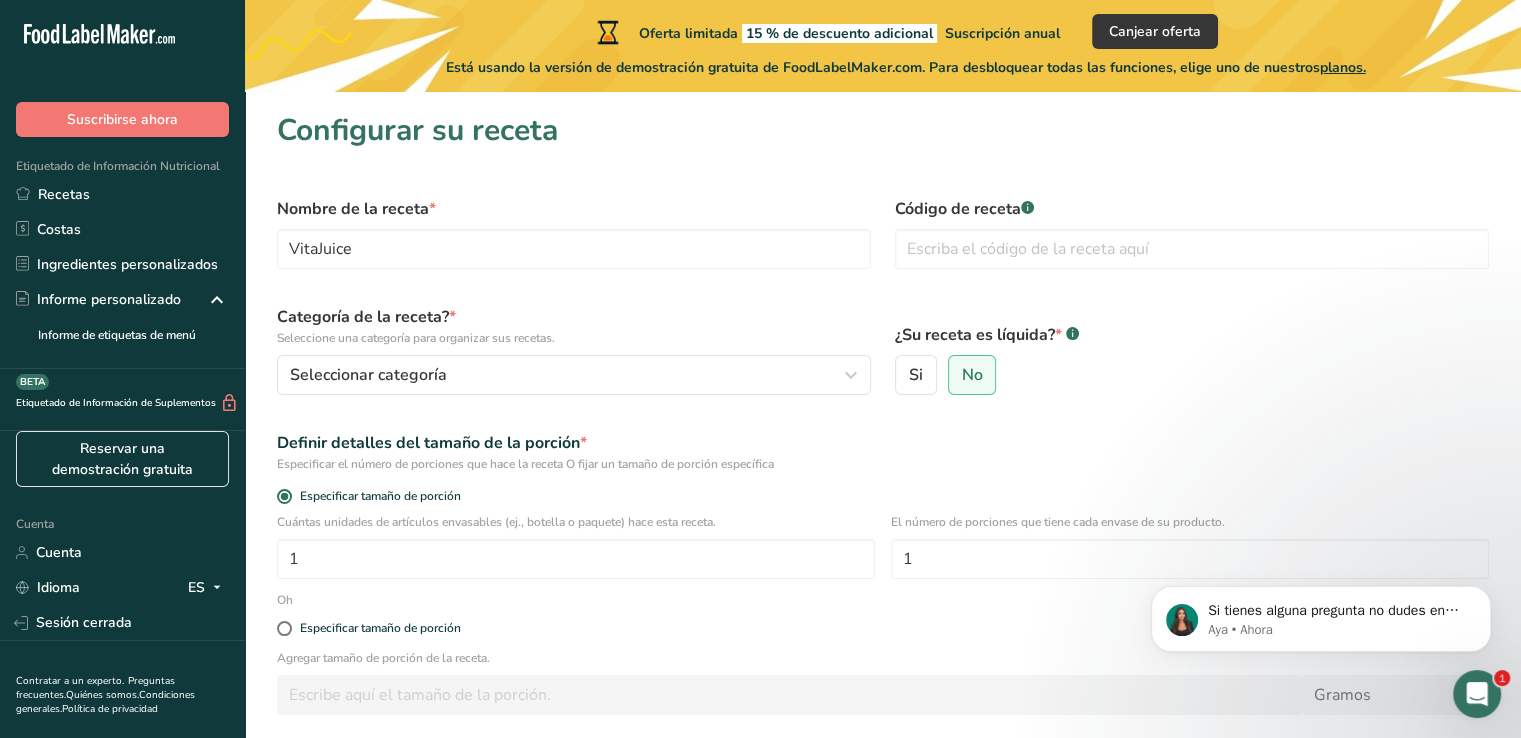 click on "Definir detalles del tamaño de la porción  *
Especificar el número de porciones que hace la receta O fijar un tamaño de porción específica" at bounding box center (883, 452) 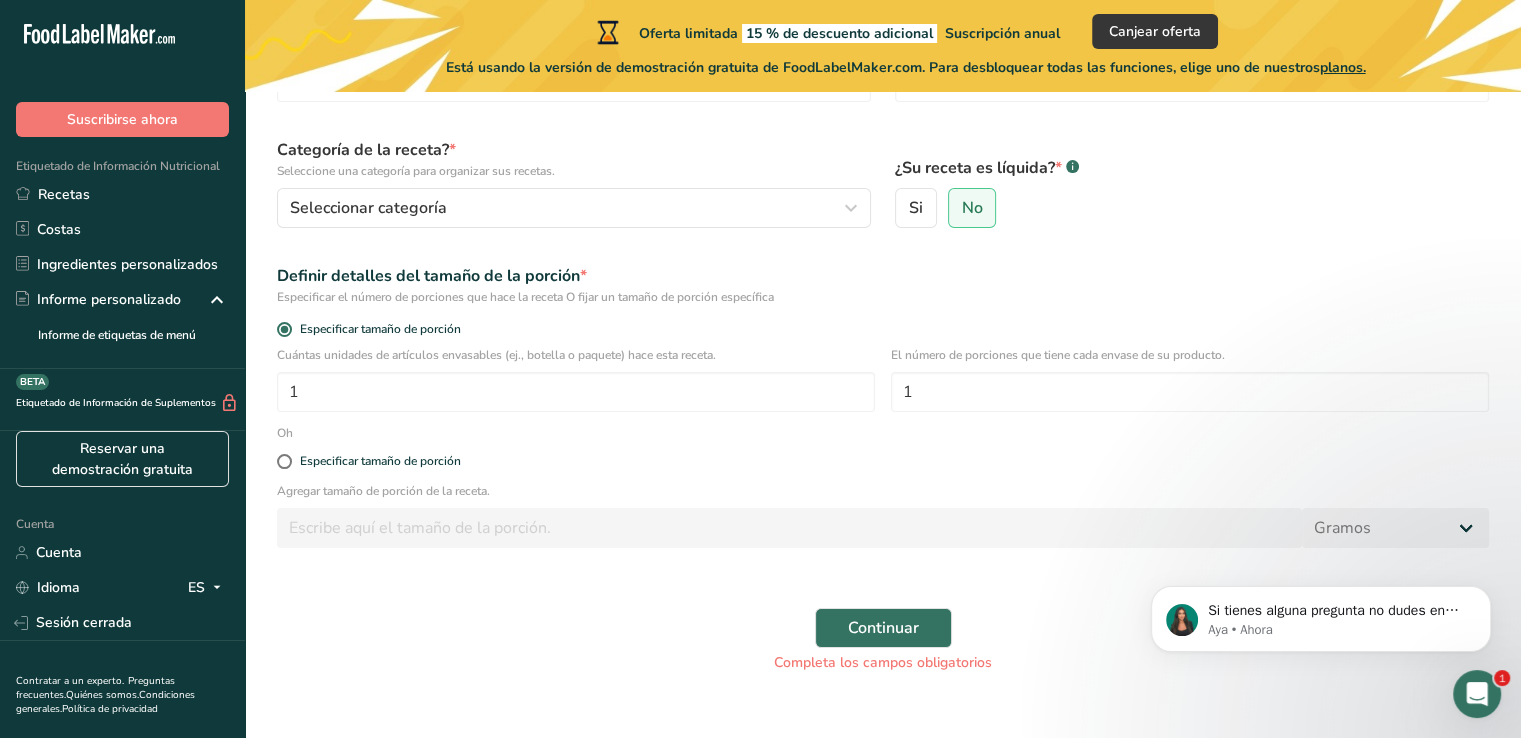 scroll, scrollTop: 199, scrollLeft: 0, axis: vertical 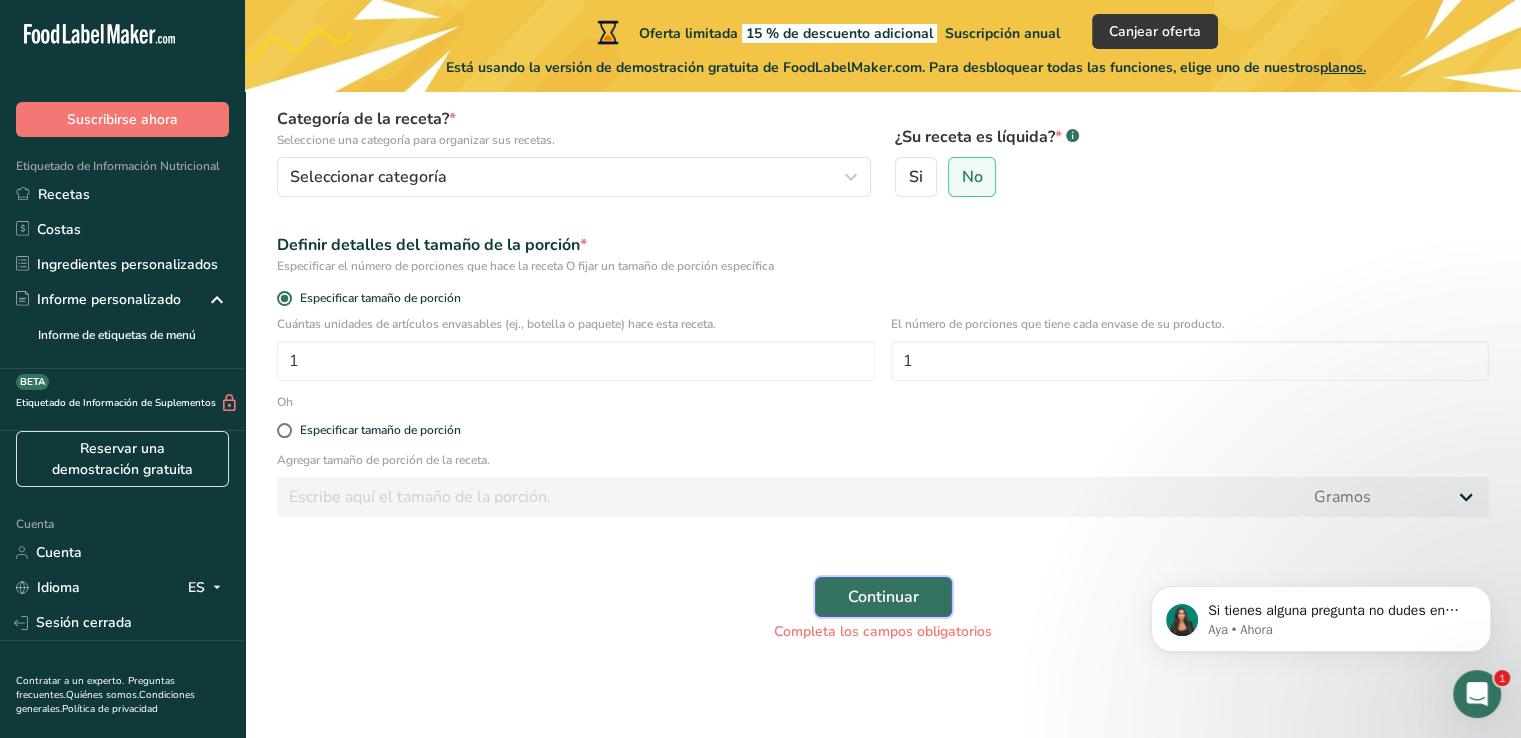 click on "Continuar" at bounding box center (883, 597) 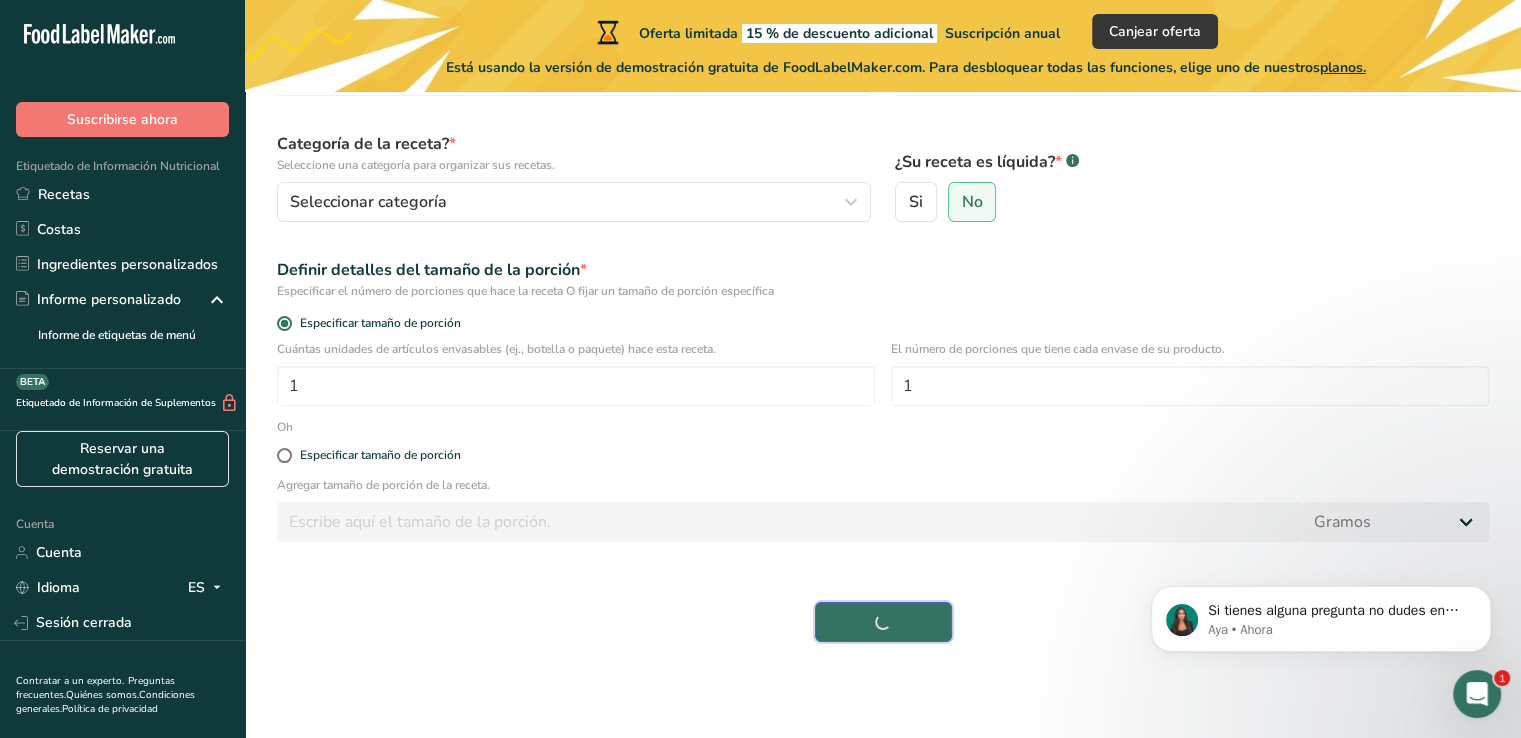 scroll, scrollTop: 173, scrollLeft: 0, axis: vertical 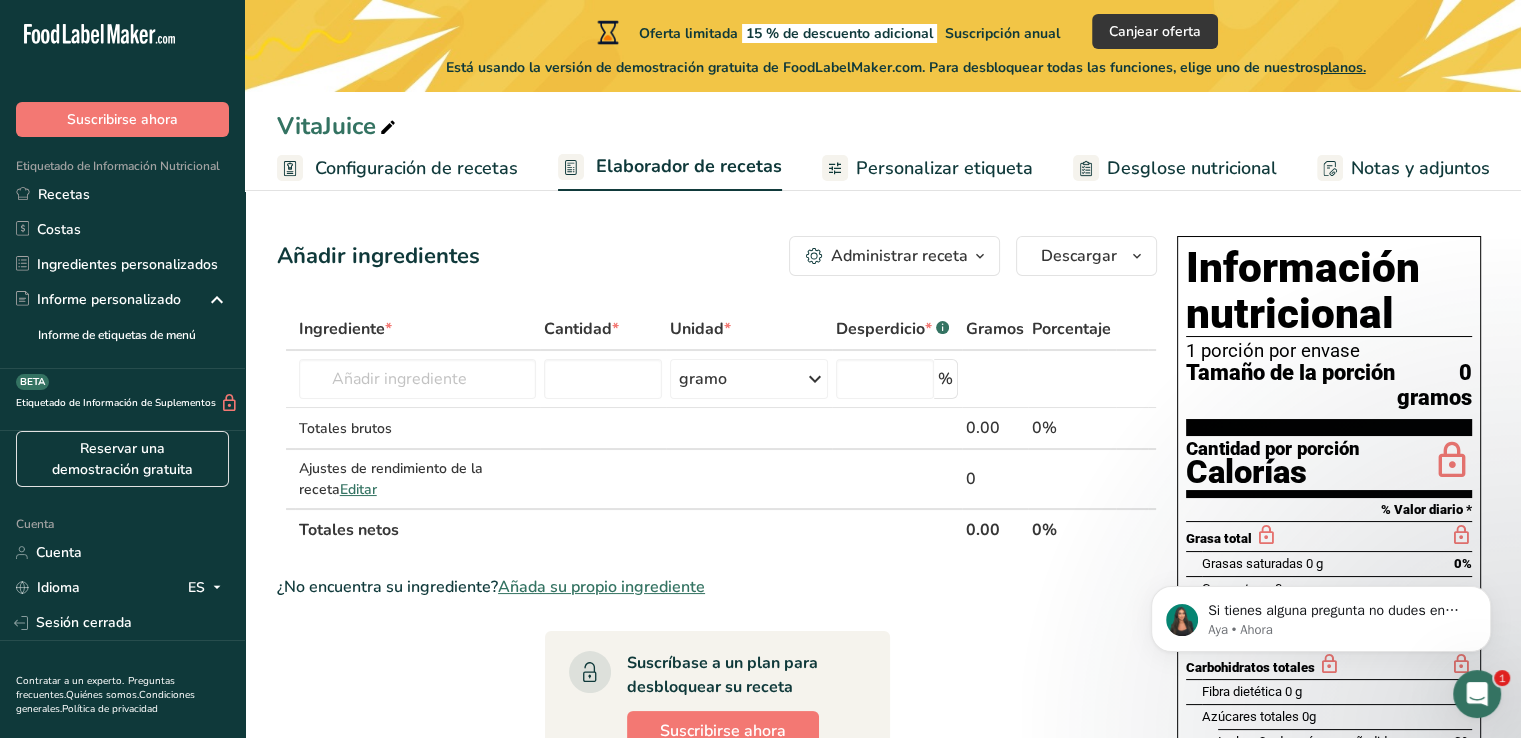 click on "Añadir ingredientes
Administrar receta         Eliminar receta             Duplicar receta               Receta de escalar               Guardar como subreceta   .a-a{fill:#347362;}.b-a{fill:#fff;}                                 Desglose nutricional                 Tarjeta de la receta
Novedad
Informe de patrón de aminoácidos             Historial de actividades
Descargar
Elija su estilo de etiqueta preferido
Etiqueta estándar FDA
Etiqueta estándar FDA
El formato más común para etiquetas de información nutricional en cumplimiento con el tipo de letra, estilo y requisitos de la FDA.
Etiqueta tabular FDA
Un formato de etiqueta conforme a las regulaciones de la FDA presentado en una disposición tabular (horizontal).
Etiqueta lineal FDA" at bounding box center (717, 256) 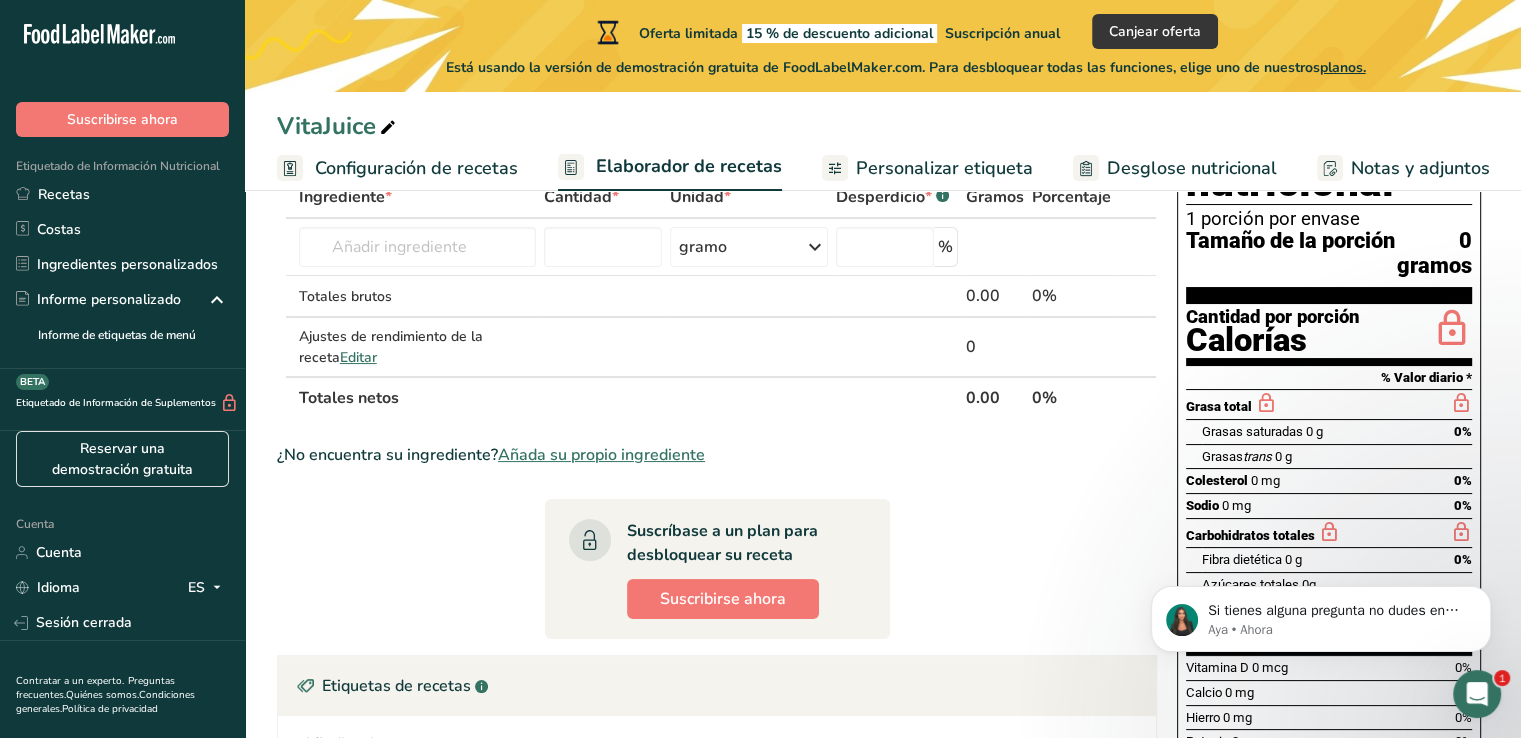 scroll, scrollTop: 92, scrollLeft: 0, axis: vertical 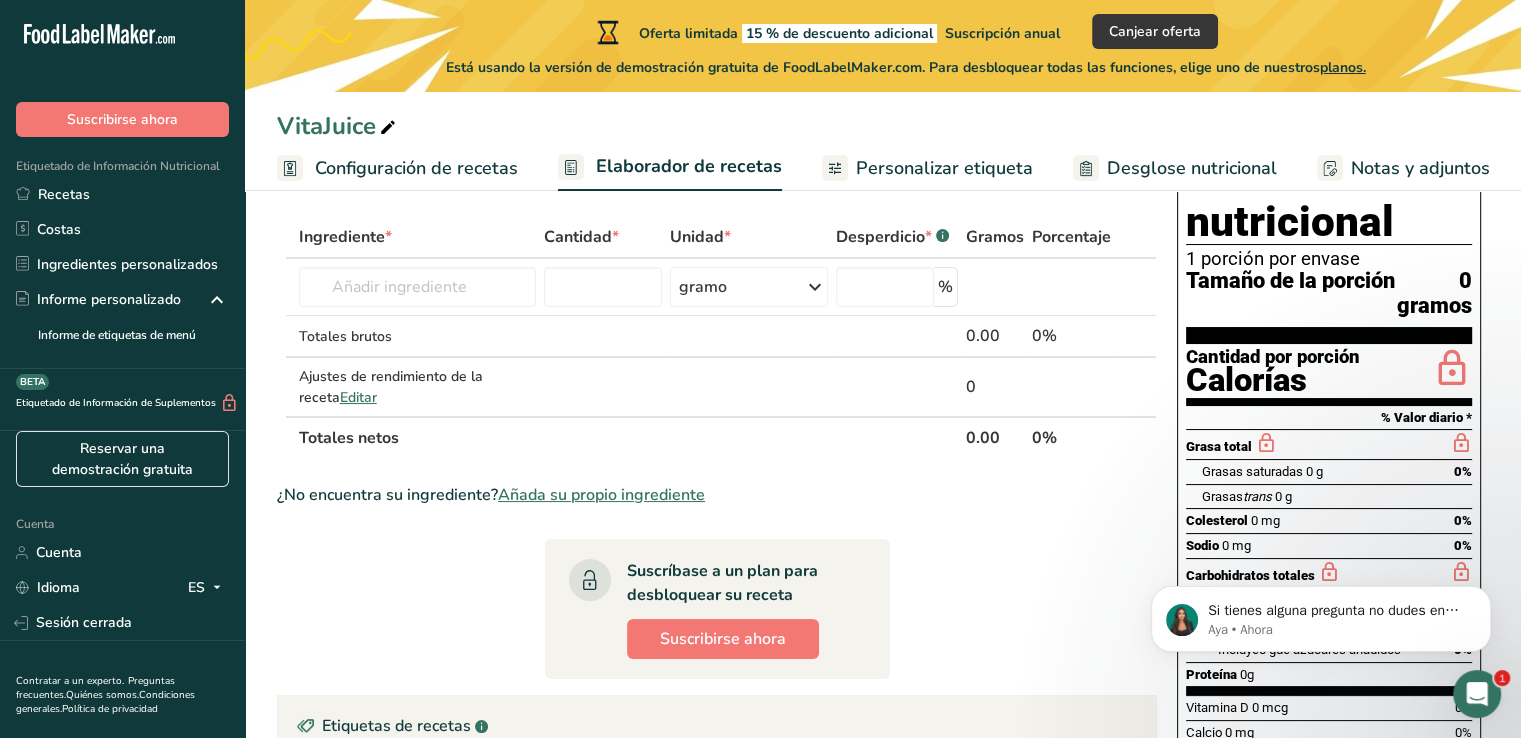 click on "Grasas saturadas" at bounding box center [1252, 471] 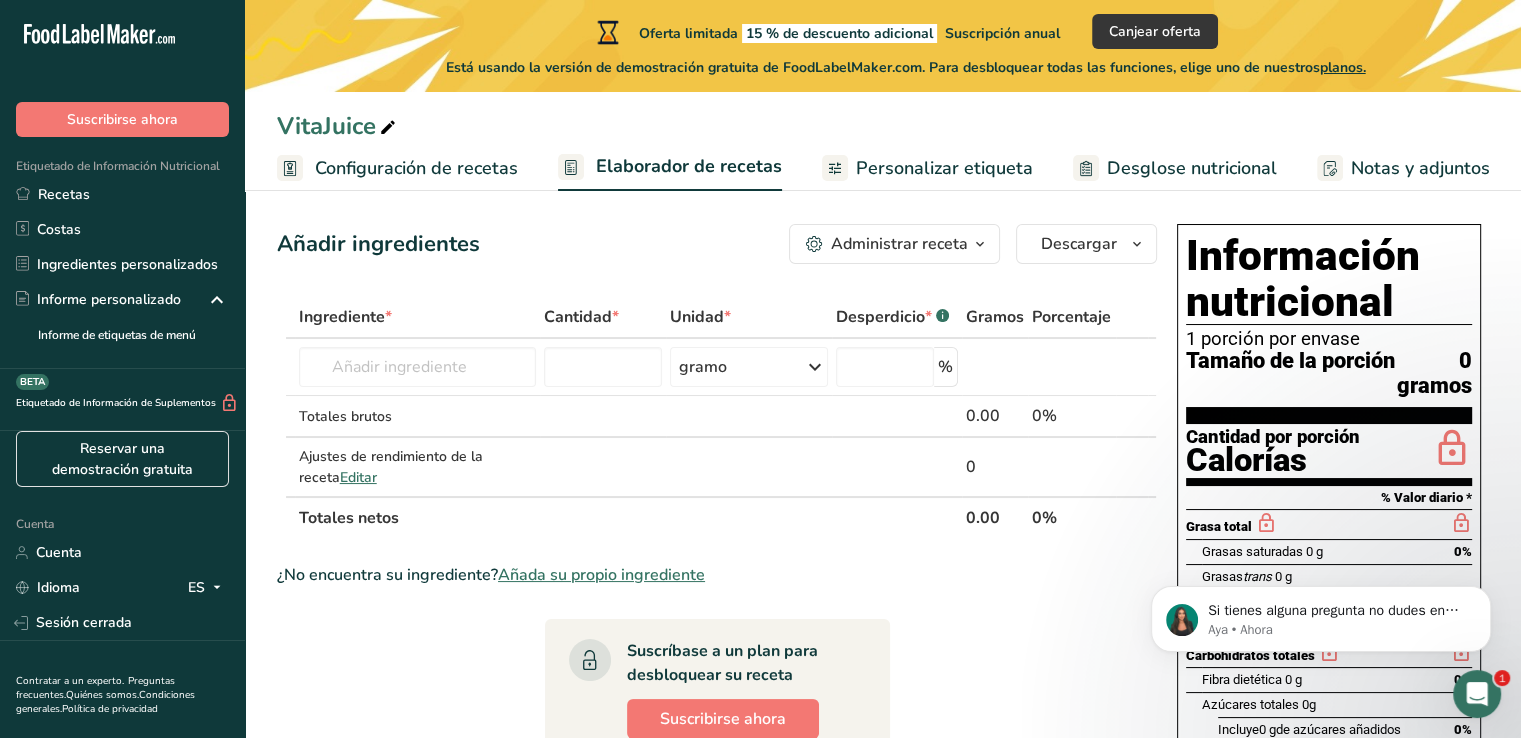 scroll, scrollTop: 0, scrollLeft: 0, axis: both 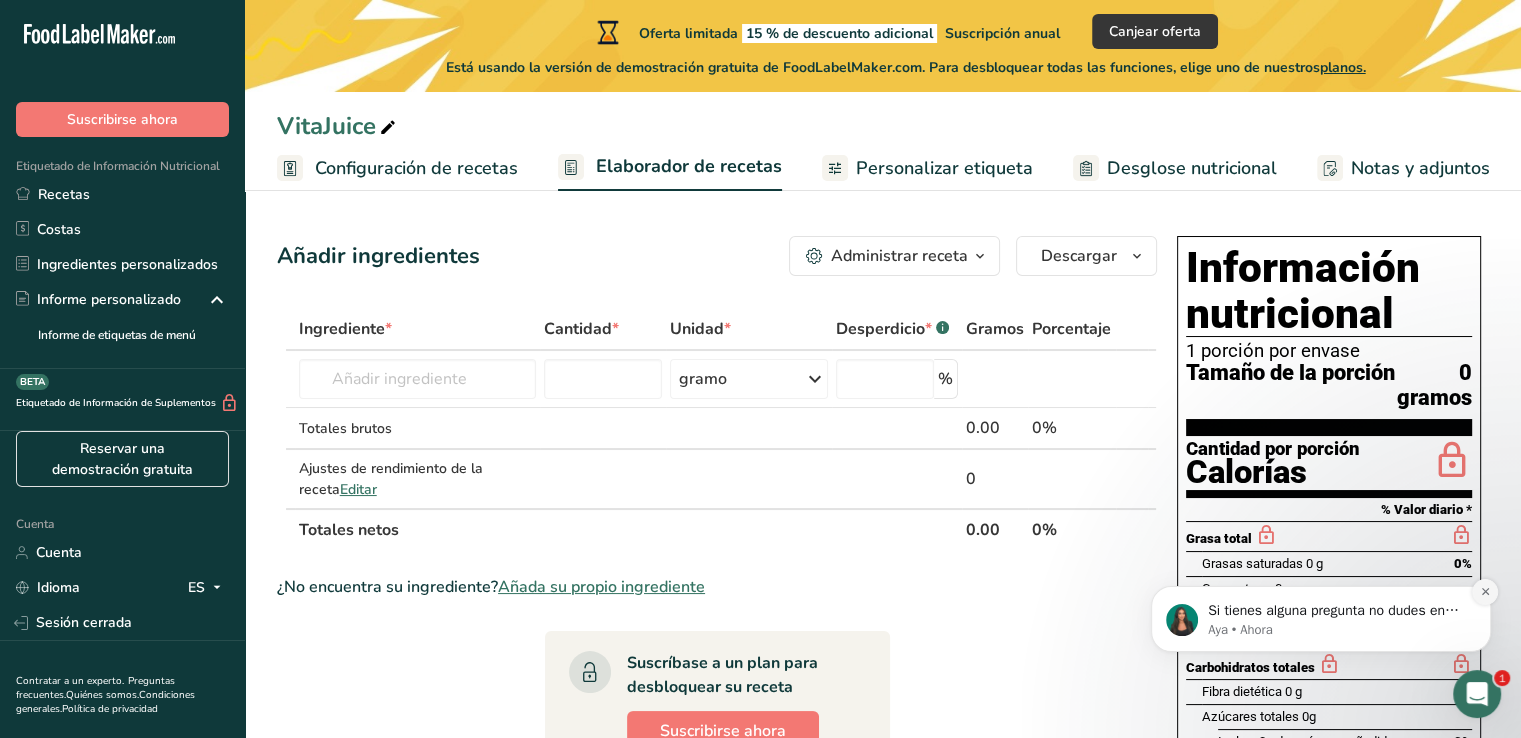 click 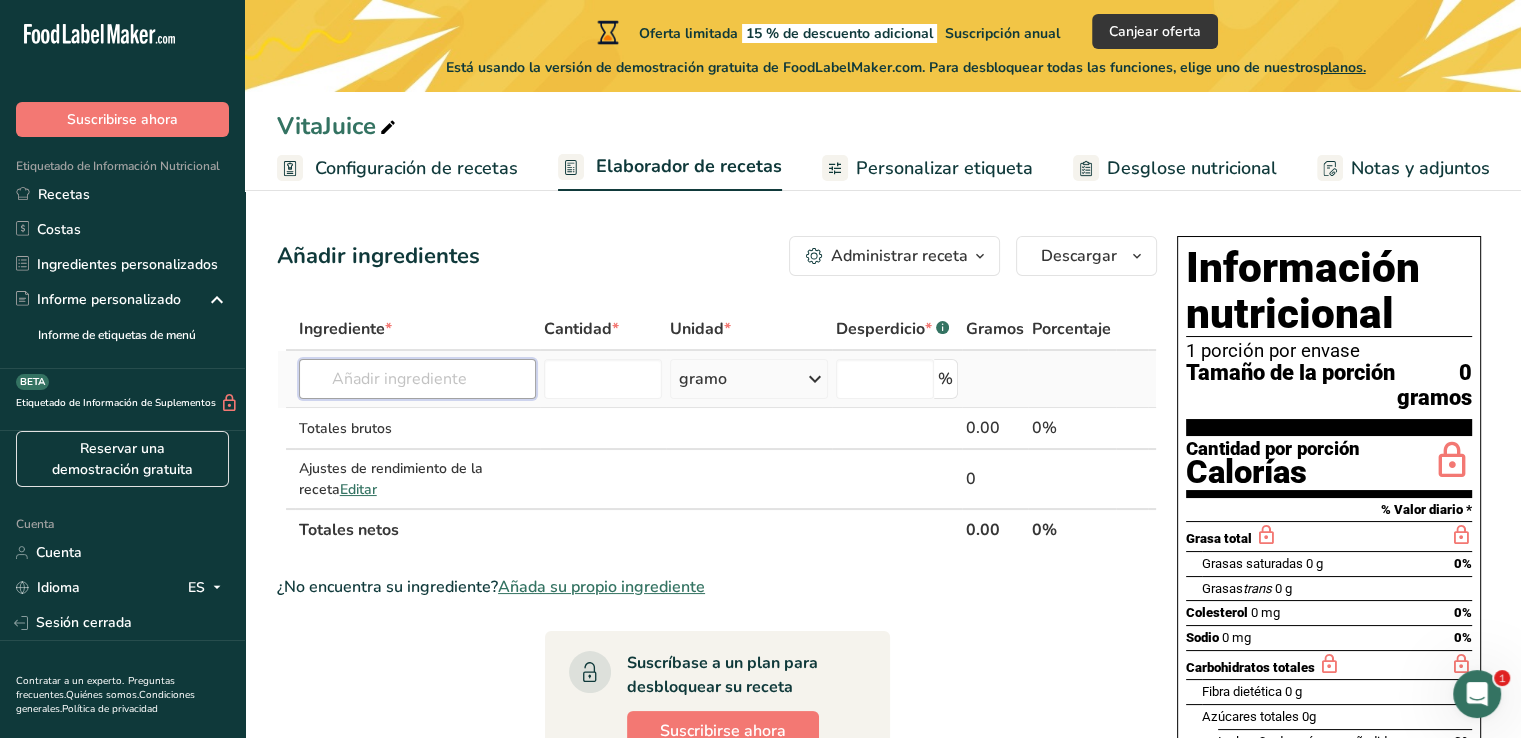 click at bounding box center (417, 379) 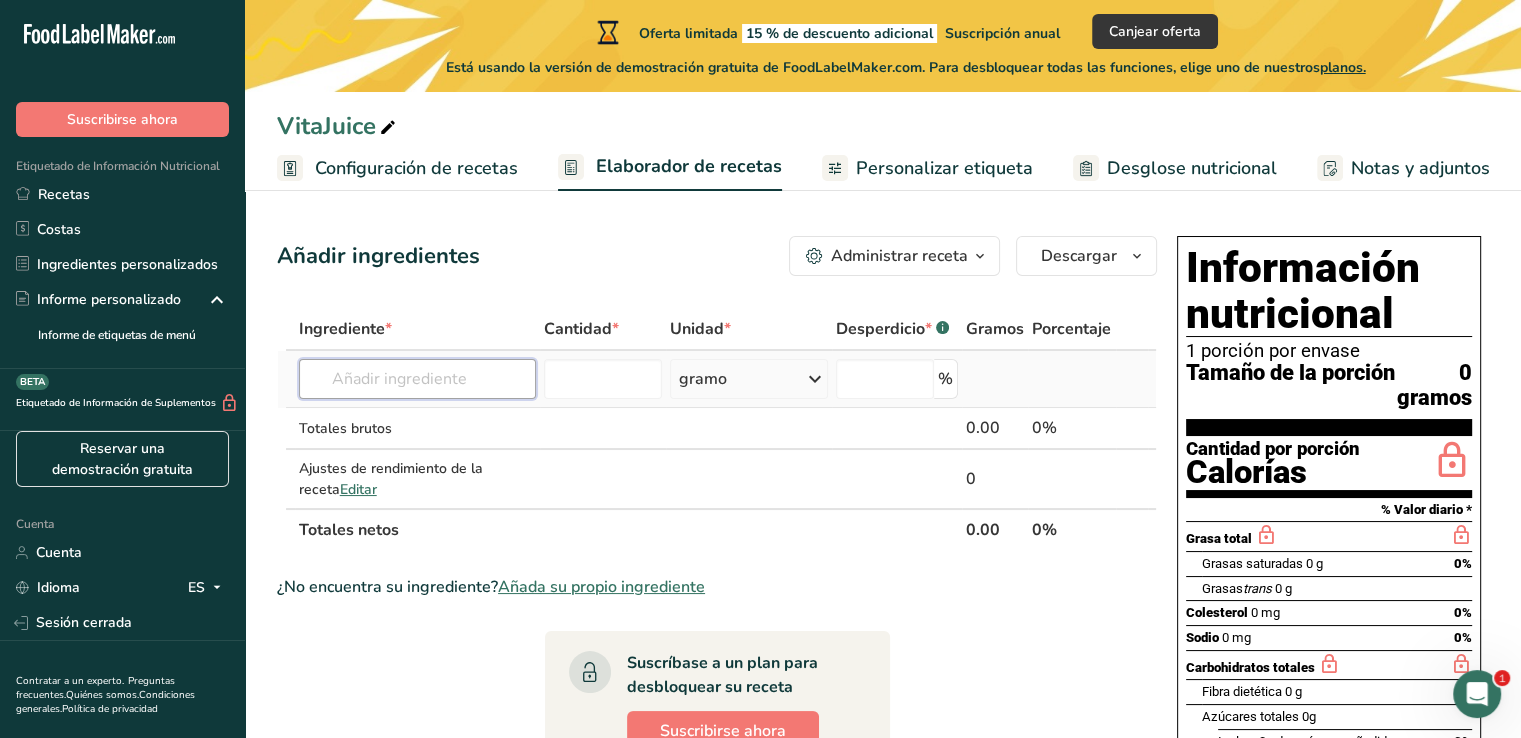 click at bounding box center (417, 379) 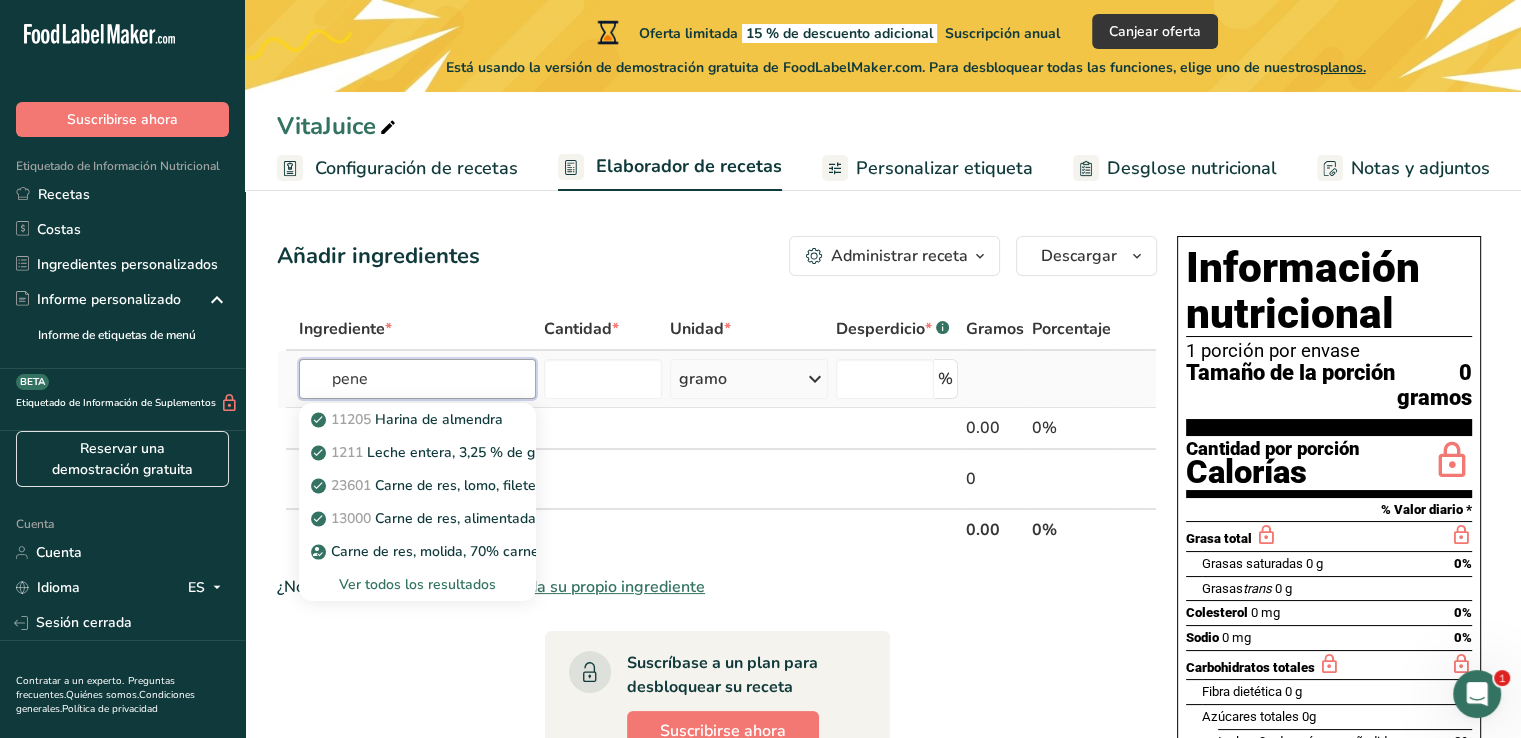 type on "pene" 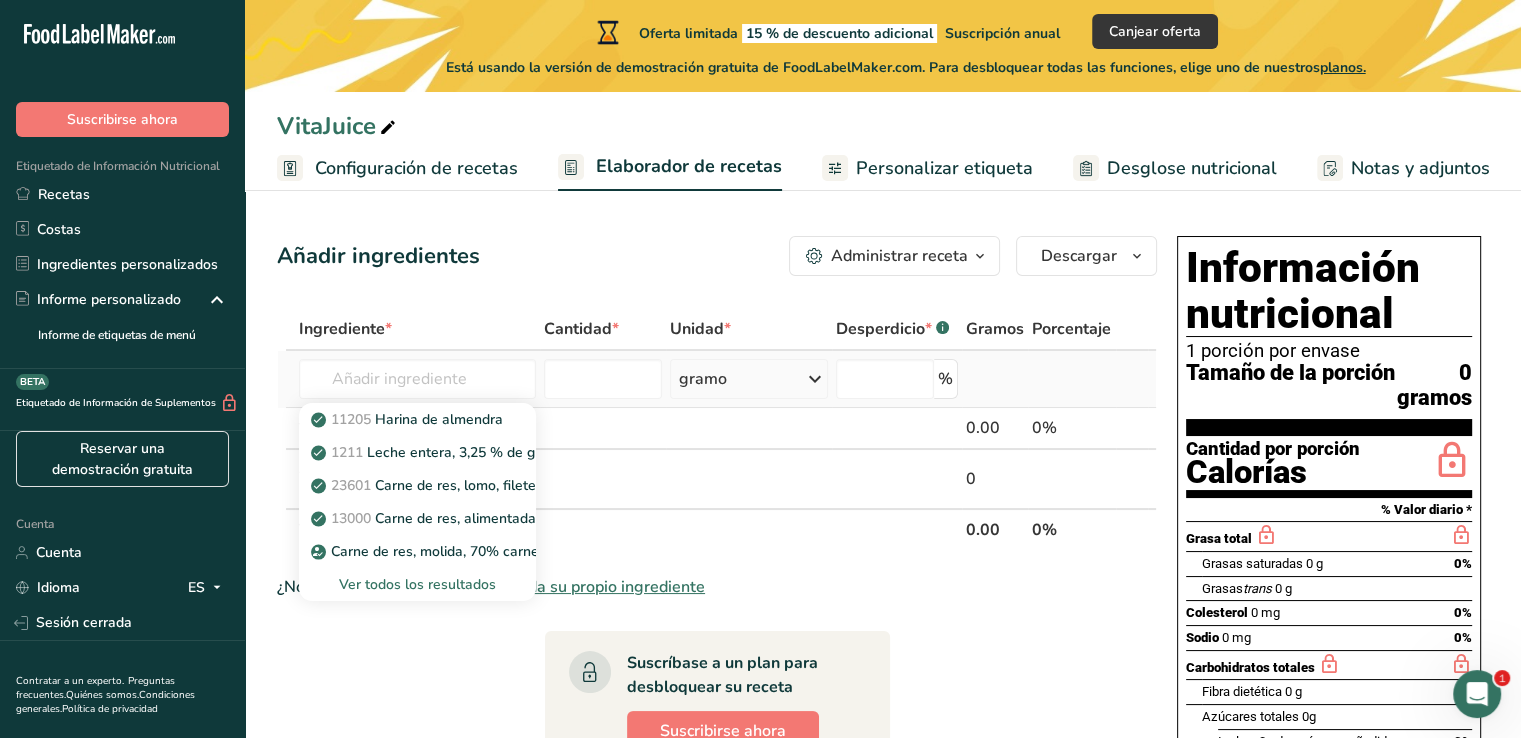 click on "gramo" at bounding box center [749, 379] 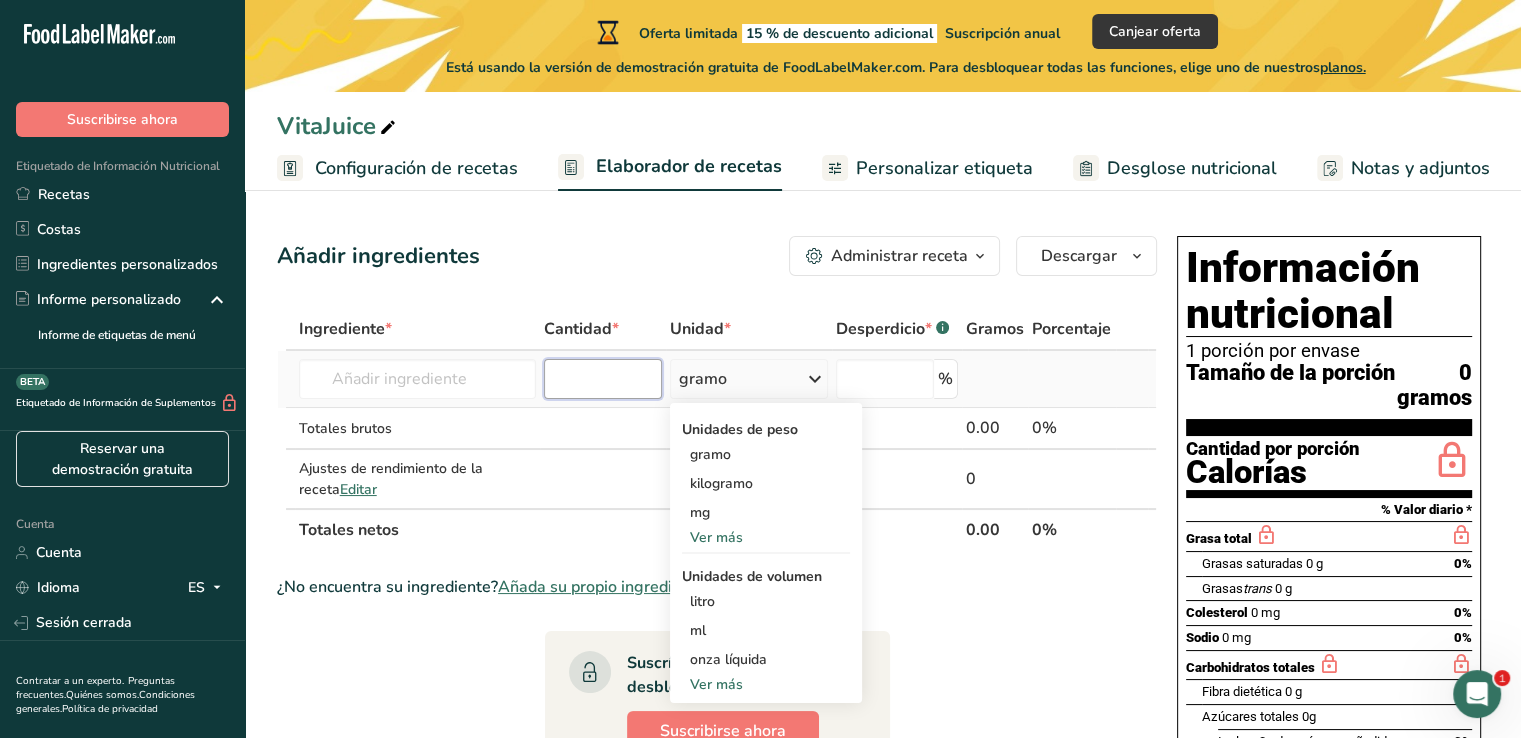 click at bounding box center [603, 379] 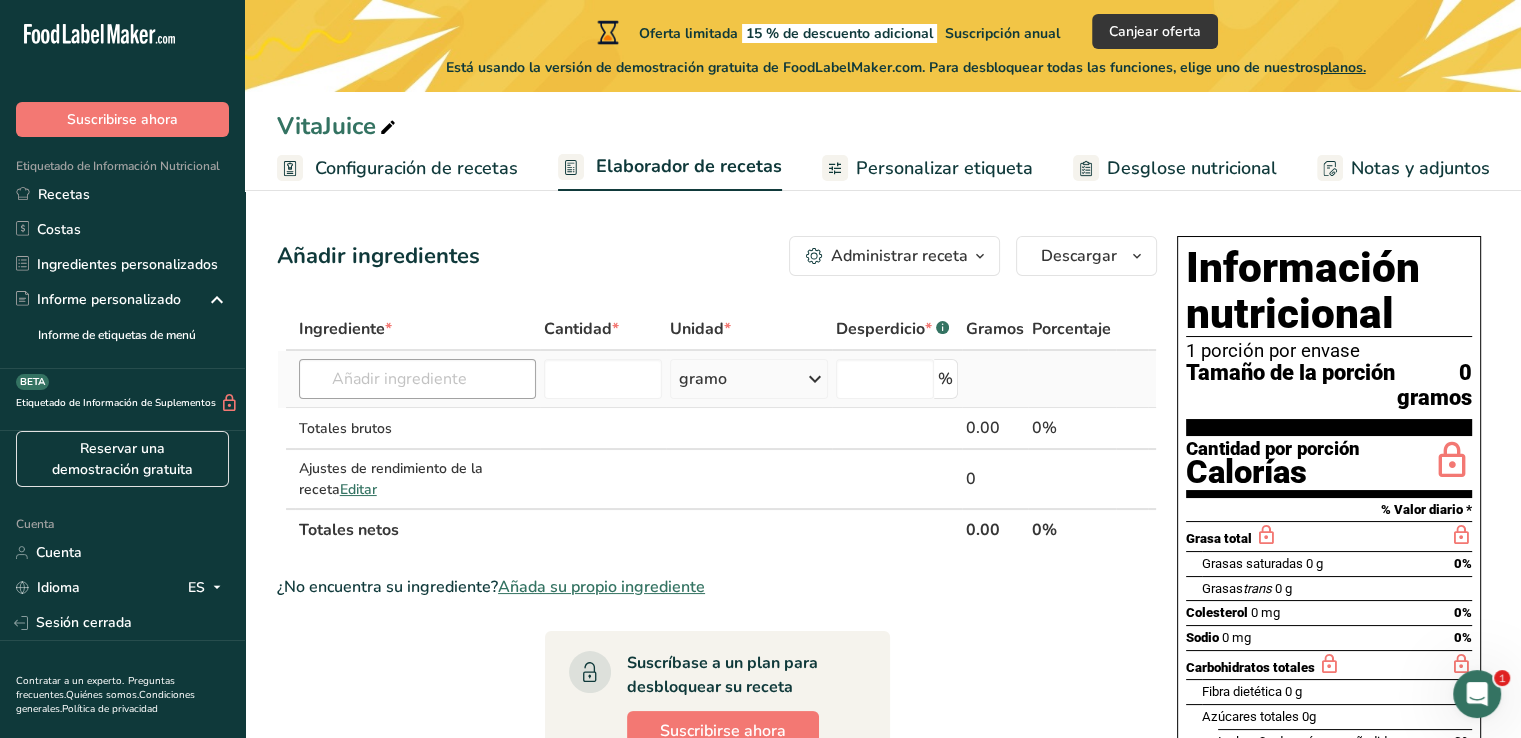 click on "11205
Harina de almendra
1211
Leche entera, 3,25 % de grasa láctea, sin vitamina A ni vitamina D añadidas
23601
Carne de res, lomo, filete, sólo magro separable, recortado a 1/8 "de grasa, todos los grados, crudo
13000
Carne de res, alimentada con pasto, filetes, sólo magro, crudo
Carne de res, molida, 70% carne magra / 30% grasa, cruda
Ver todos los resultados" at bounding box center (417, 379) 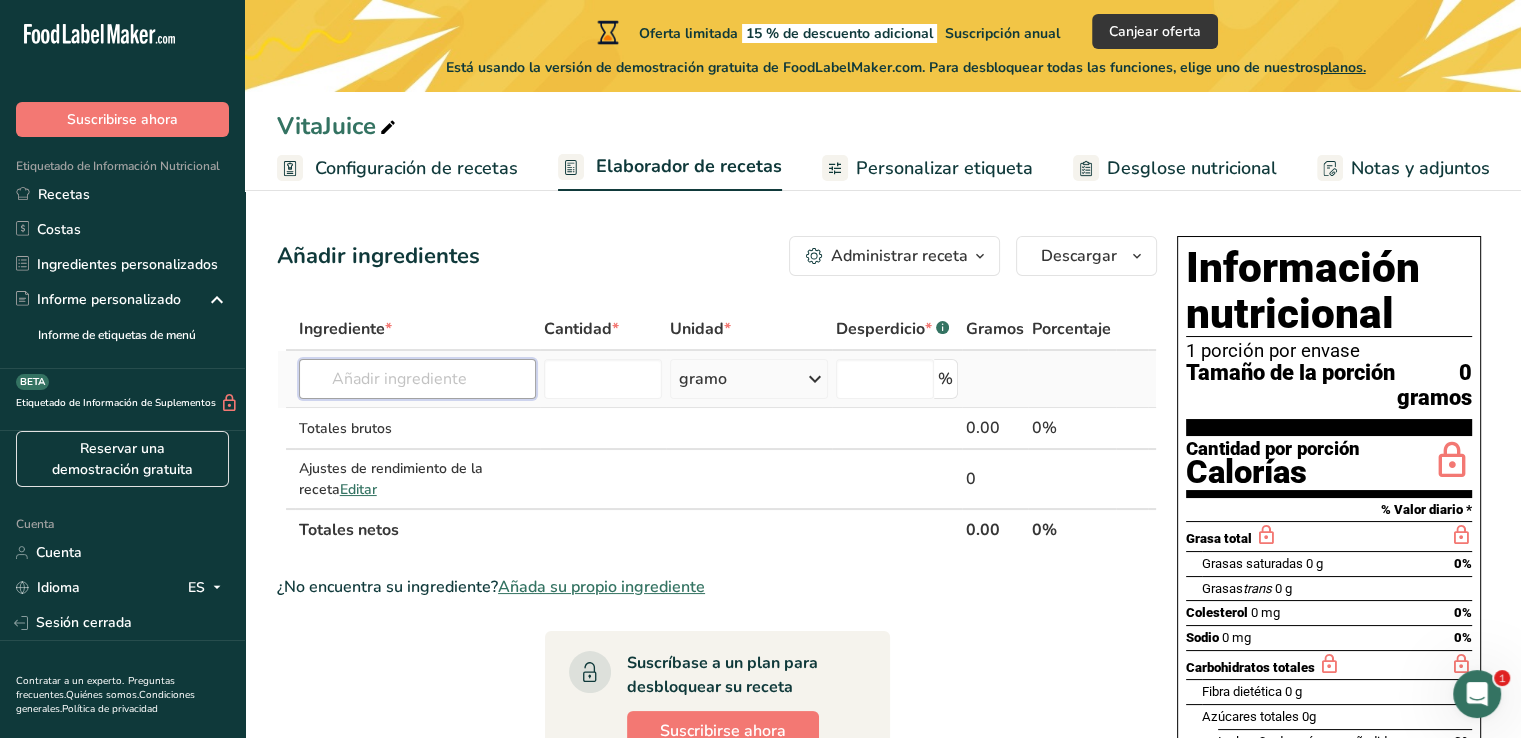 click at bounding box center [417, 379] 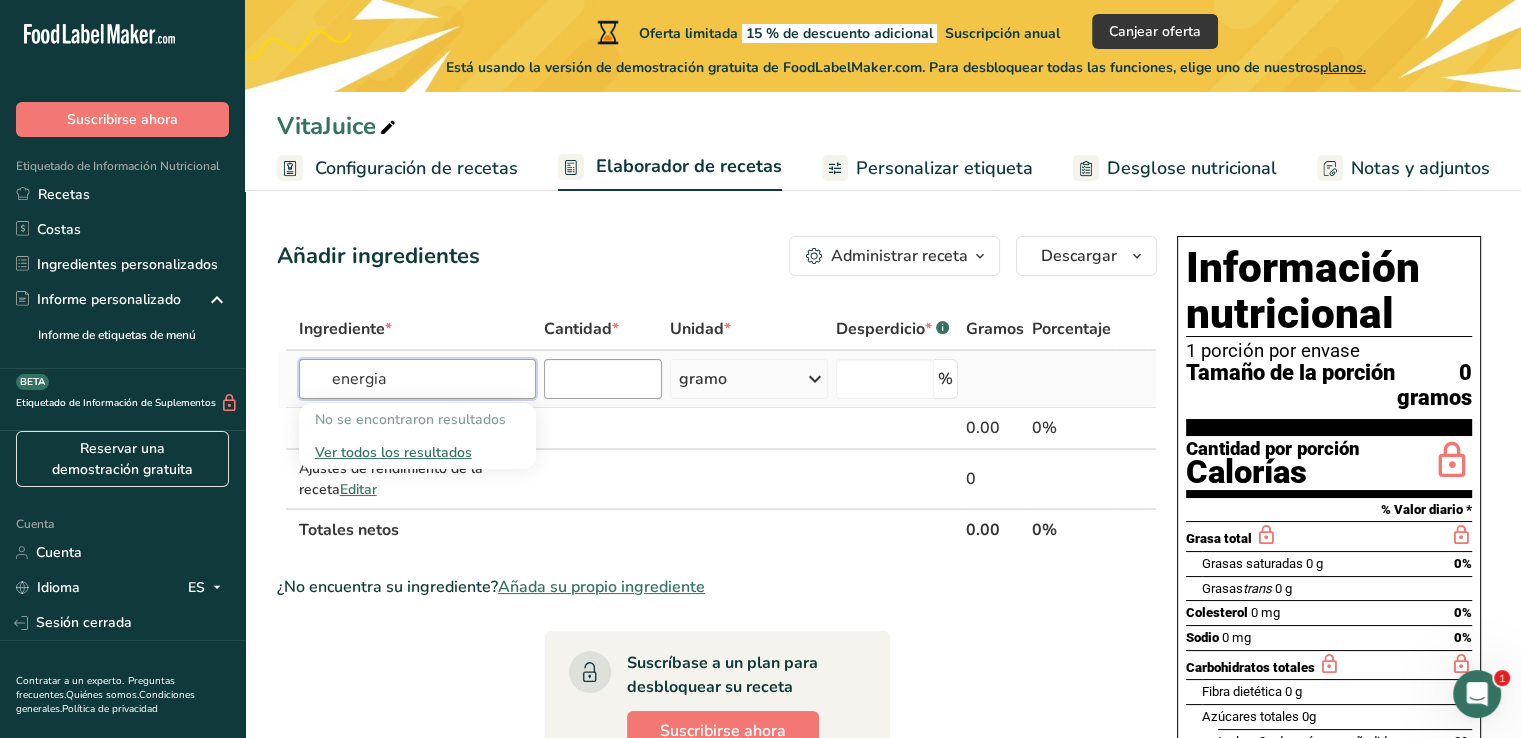 type on "energia" 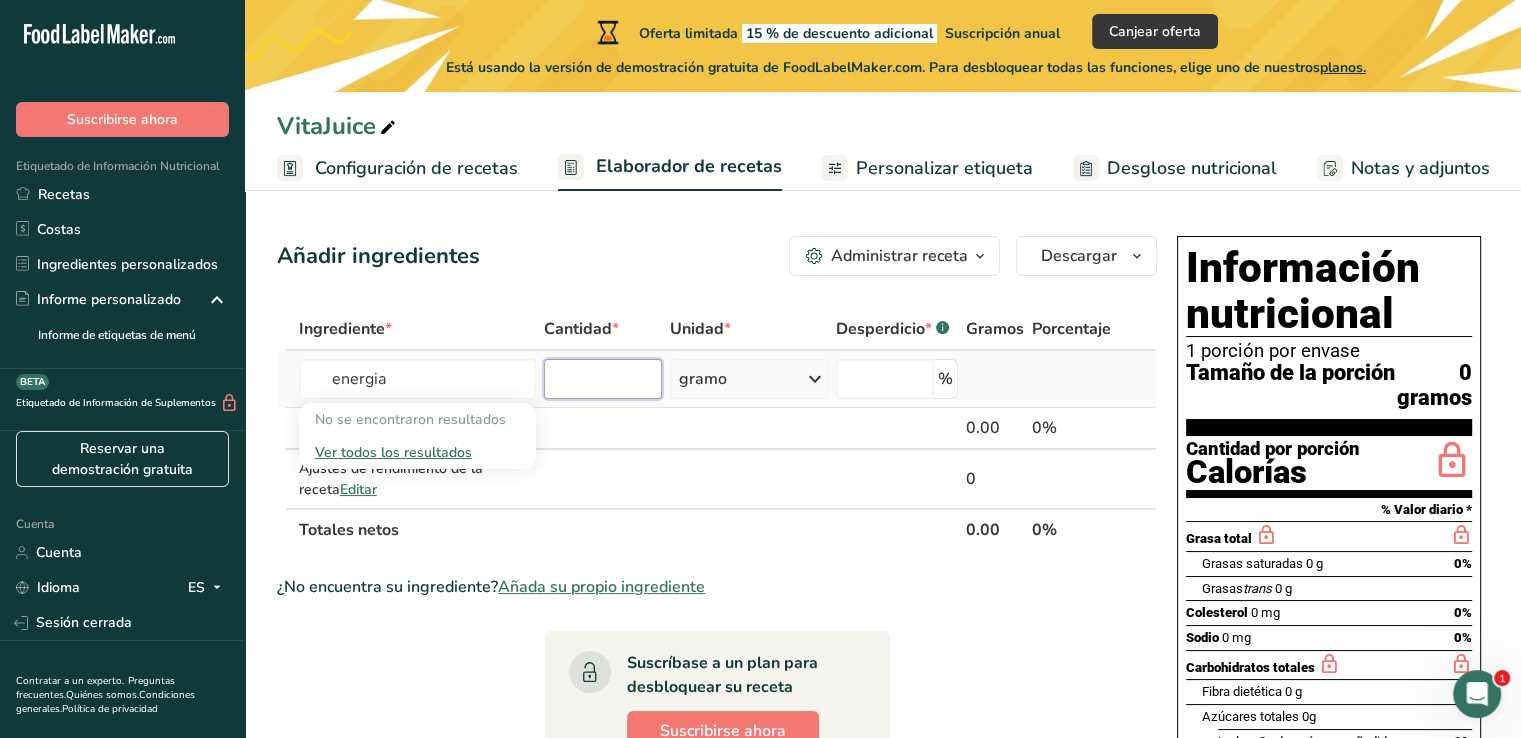 type 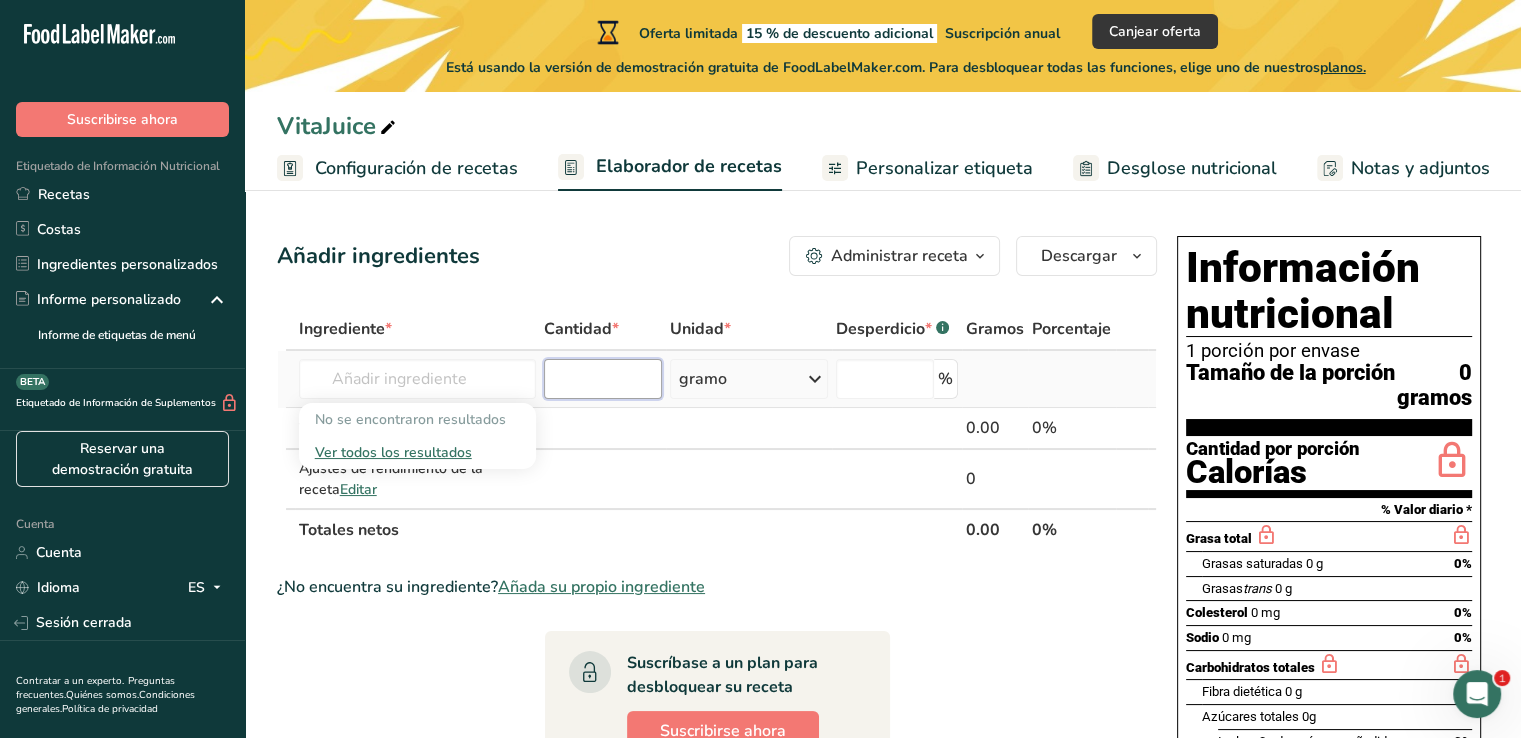 click at bounding box center (603, 379) 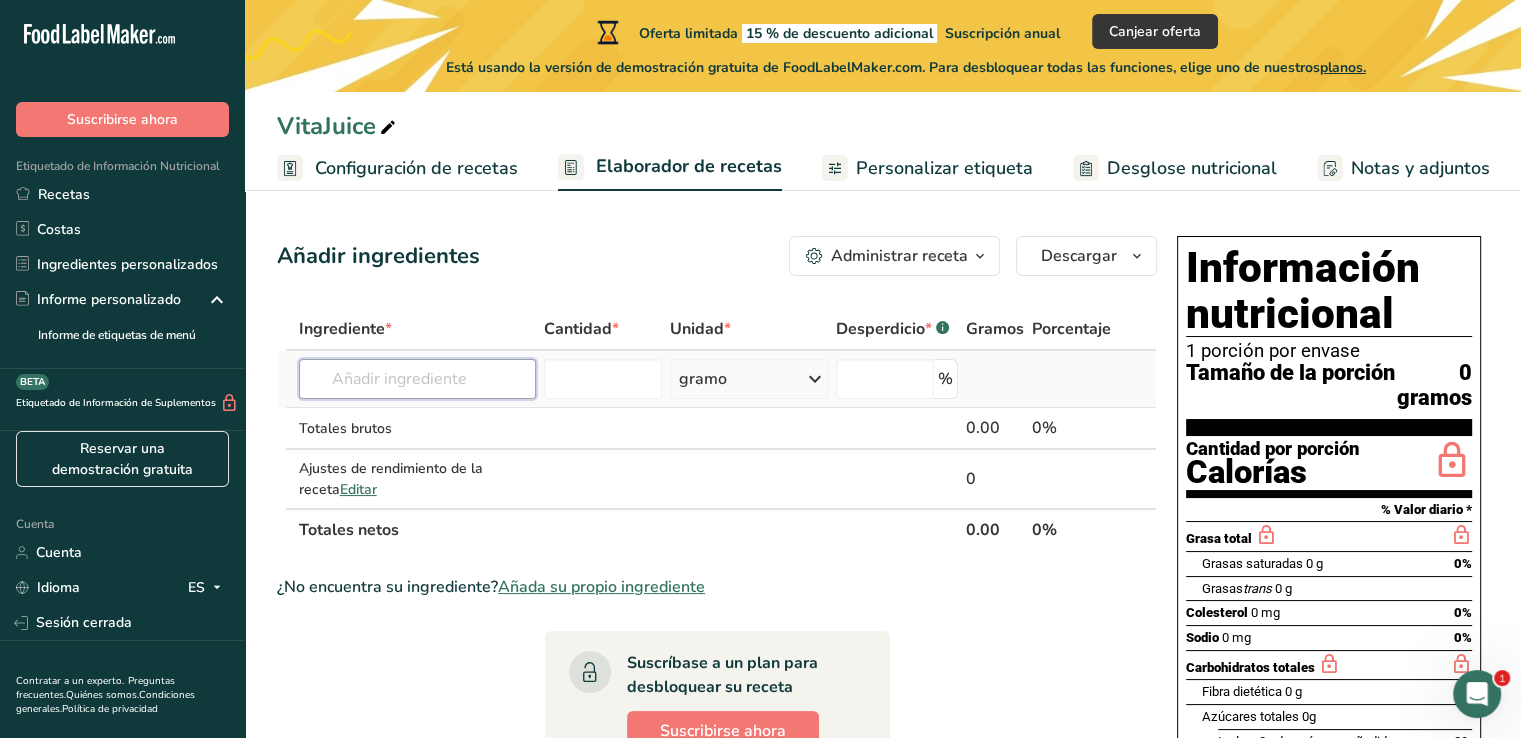 click at bounding box center (417, 379) 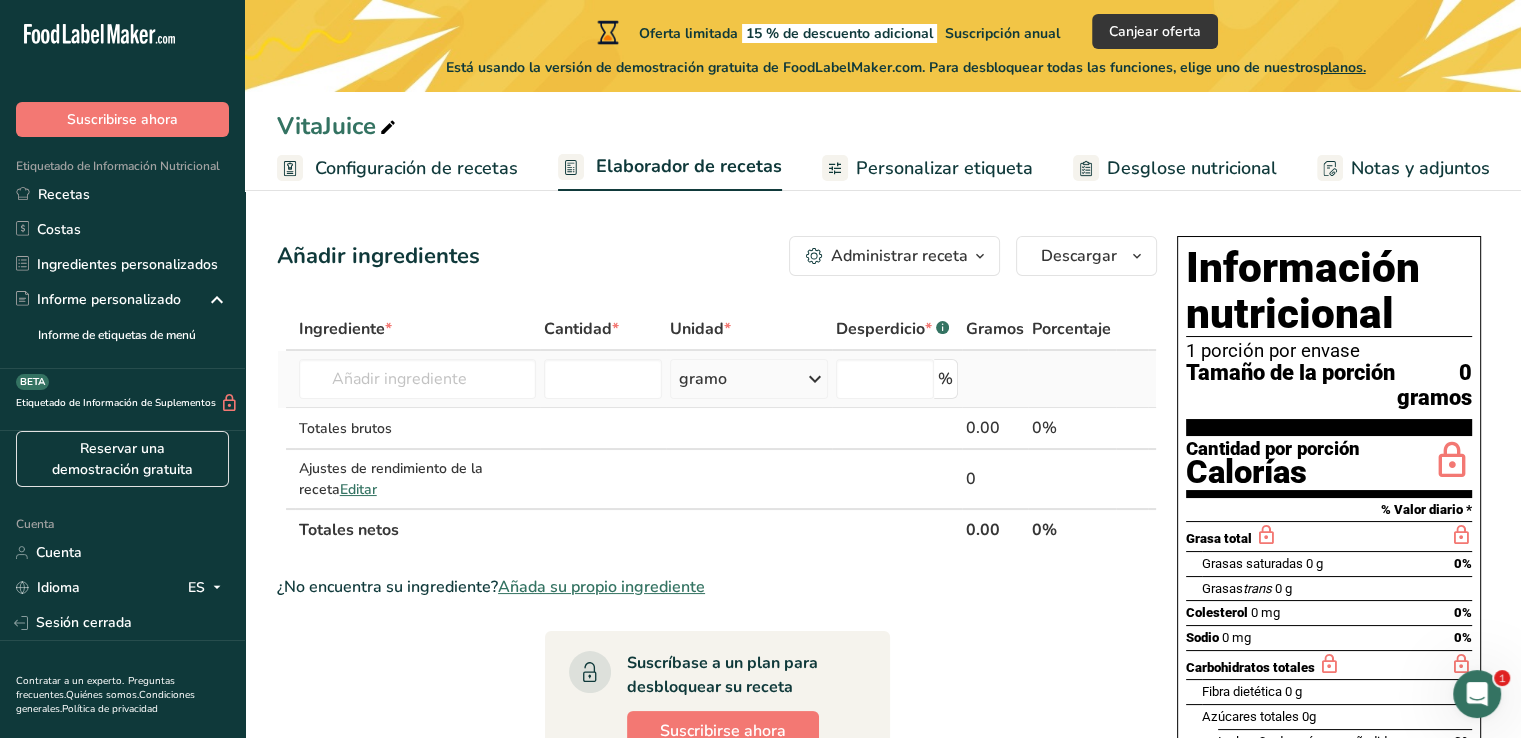 click at bounding box center (995, 379) 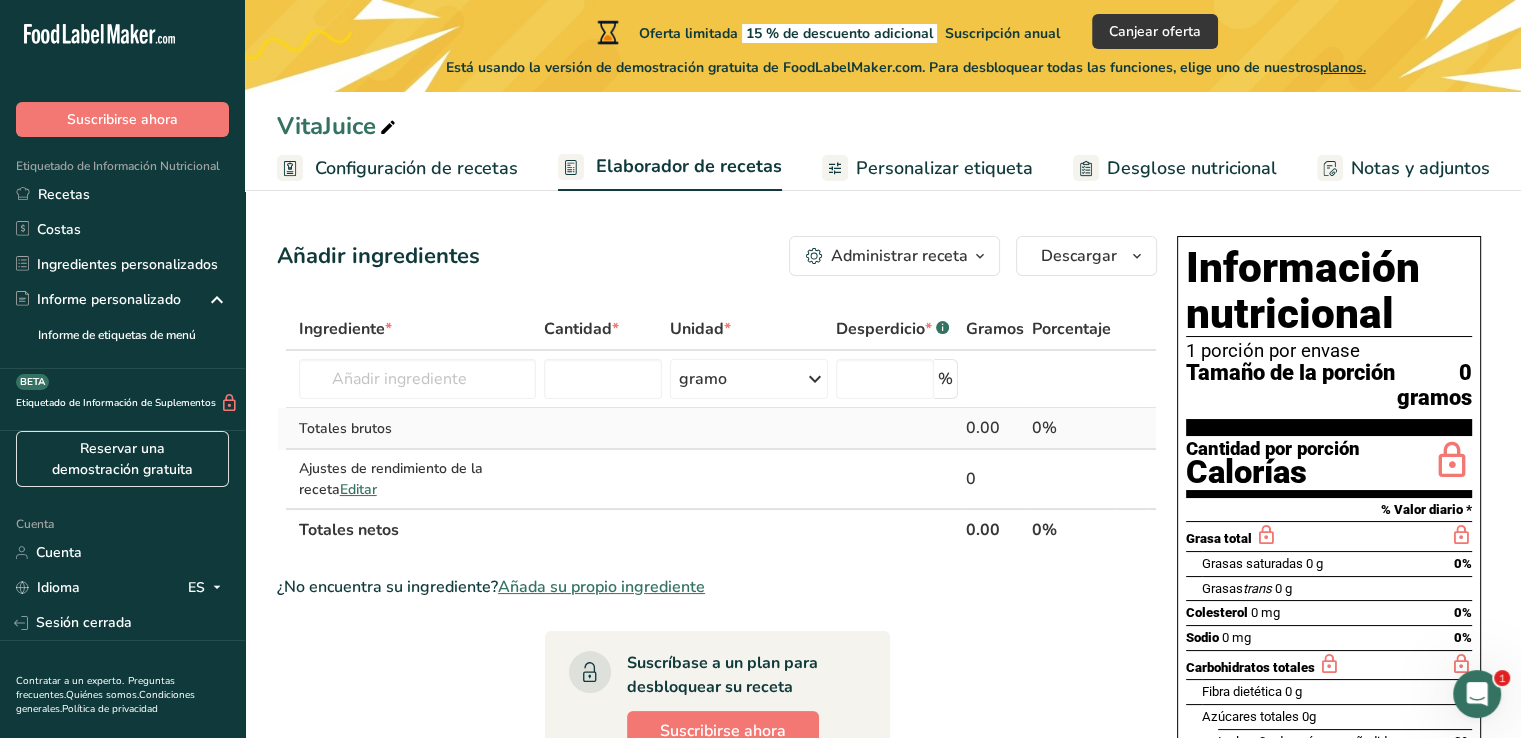 click on "0.00" at bounding box center [995, 428] 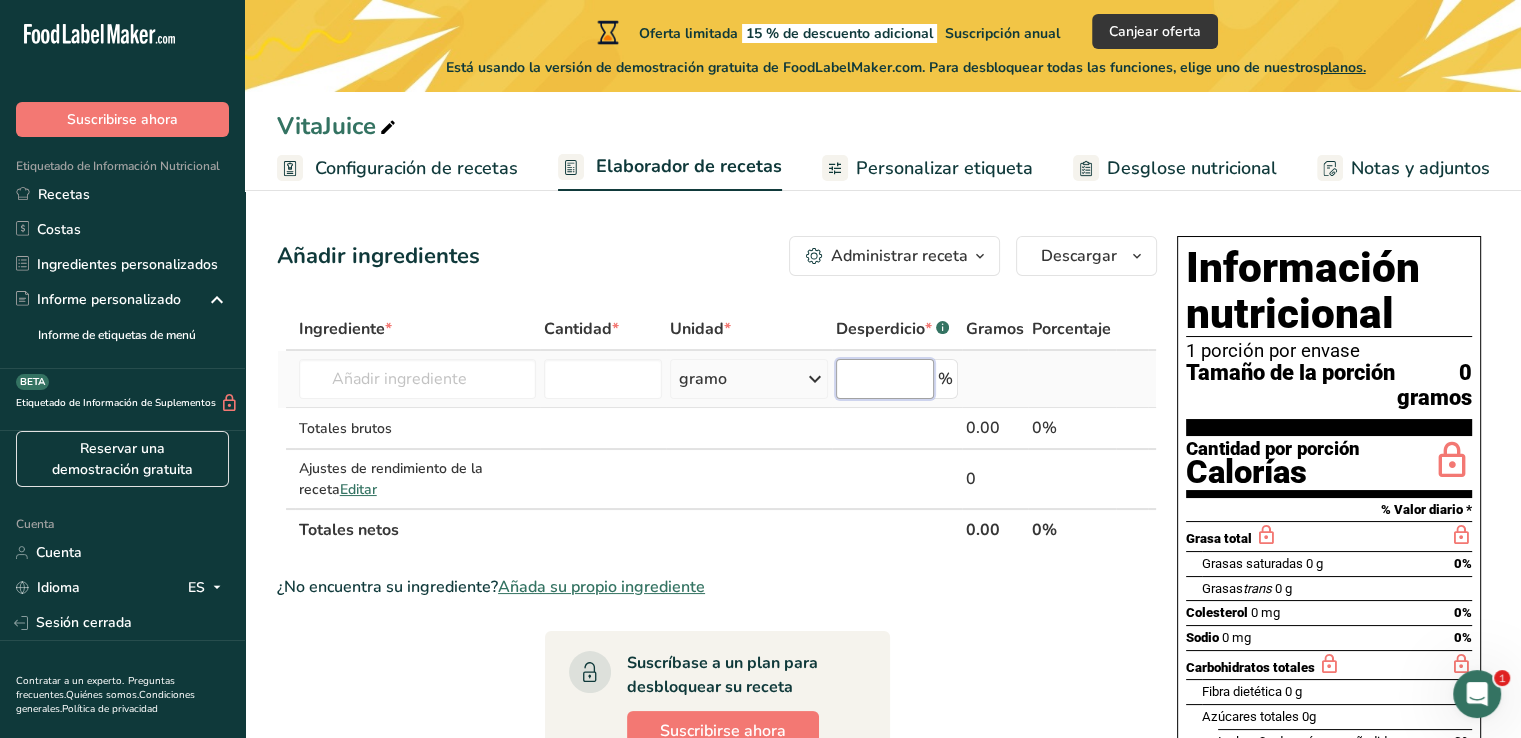 click at bounding box center [885, 379] 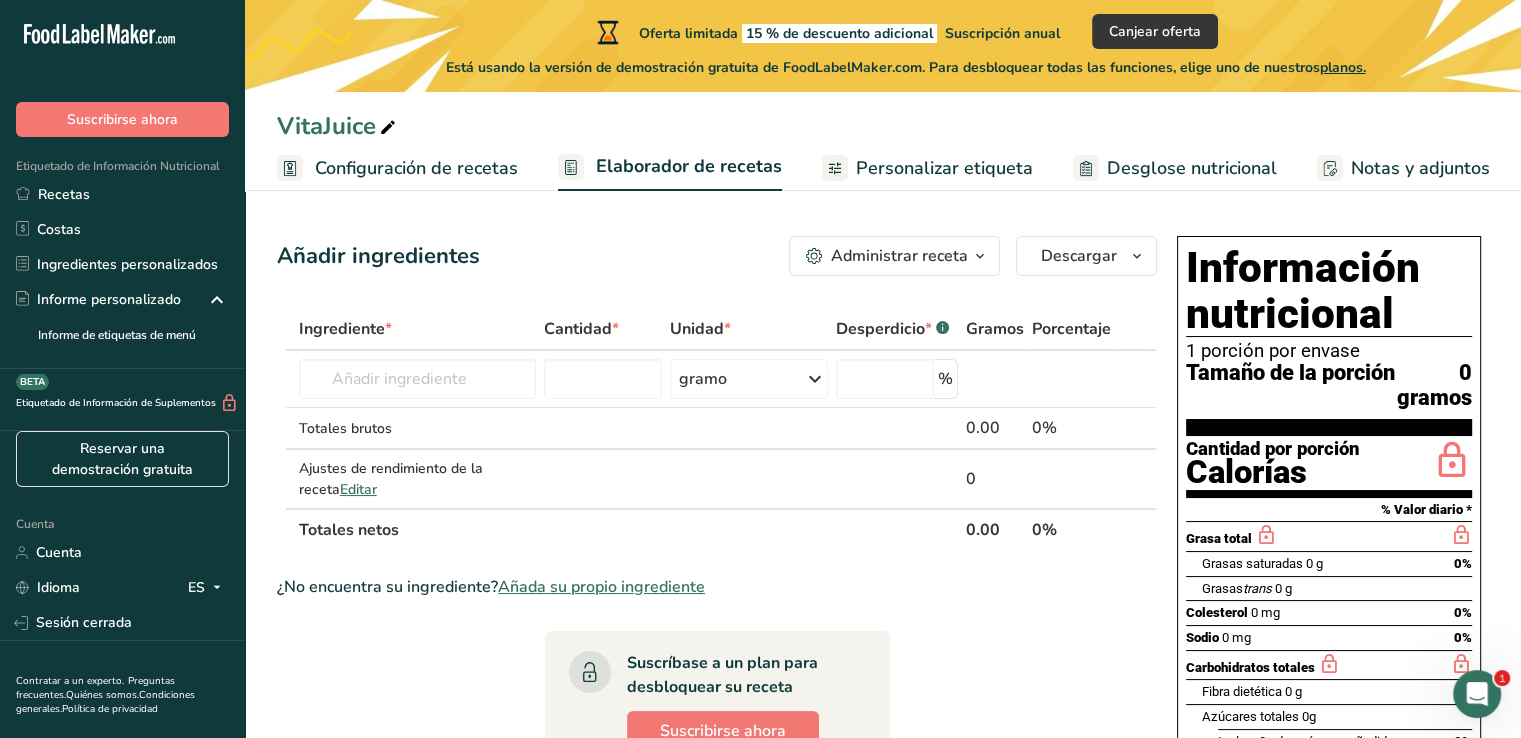 click on "Añadir ingredientes
Administrar receta         Eliminar receta             Duplicar receta               Receta de escalar               Guardar como subreceta   .a-a{fill:#347362;}.b-a{fill:#fff;}                                 Desglose nutricional                 Tarjeta de la receta
Novedad
Informe de patrón de aminoácidos             Historial de actividades
Descargar
Elija su estilo de etiqueta preferido
Etiqueta estándar FDA
Etiqueta estándar FDA
El formato más común para etiquetas de información nutricional en cumplimiento con el tipo de letra, estilo y requisitos de la FDA.
Etiqueta tabular FDA
Un formato de etiqueta conforme a las regulaciones de la FDA presentado en una disposición tabular (horizontal).
Etiqueta lineal FDA" at bounding box center [723, 734] 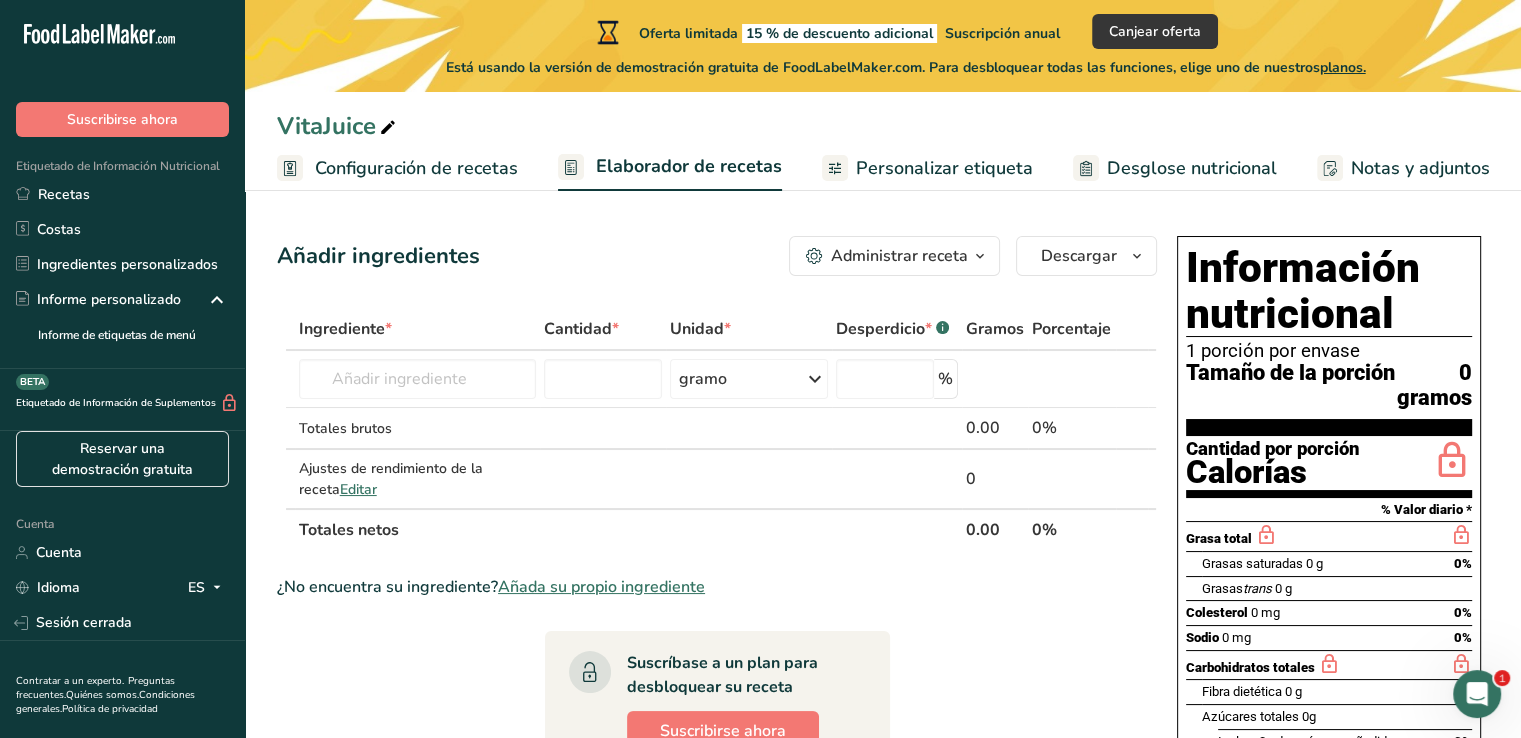 click on "Personalizar etiqueta" at bounding box center (927, 168) 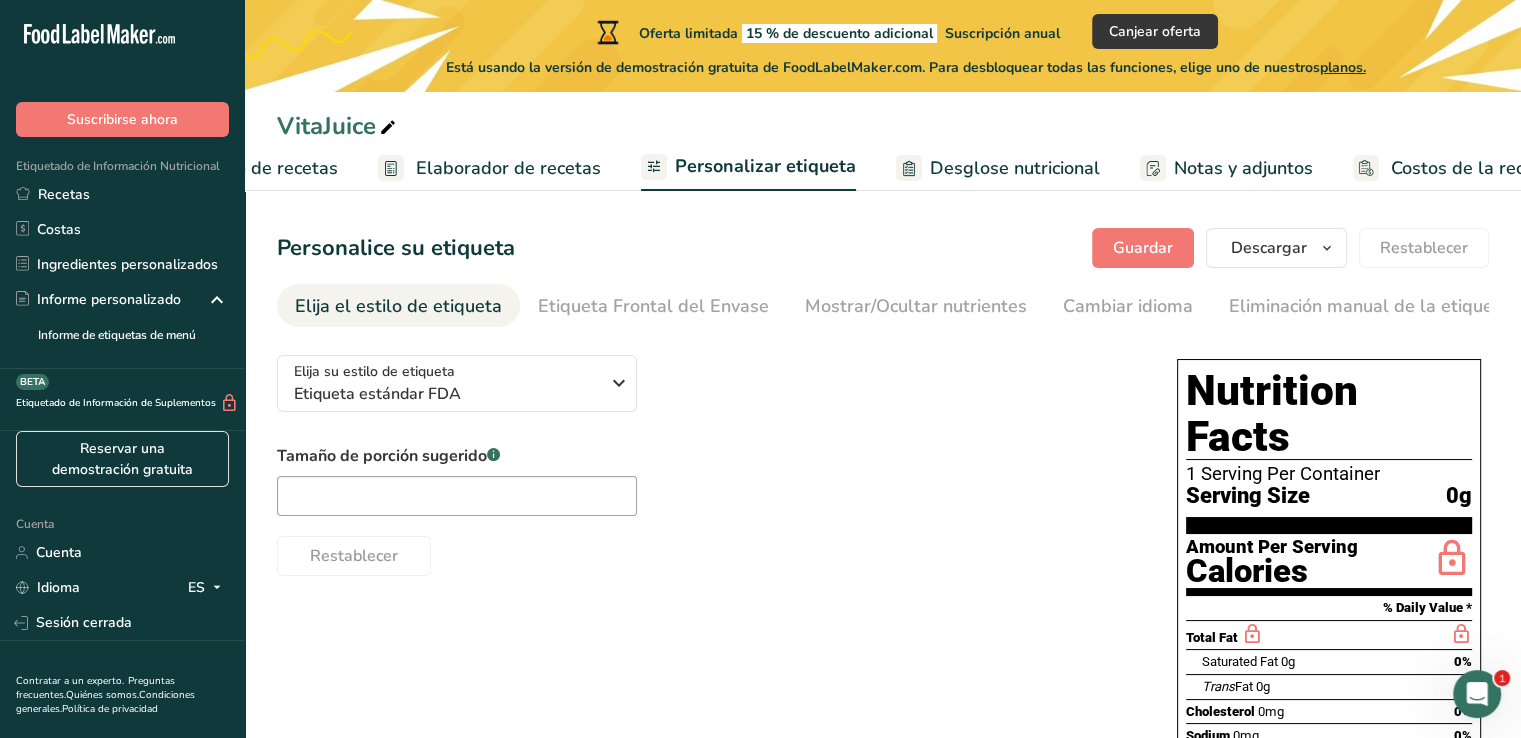 scroll, scrollTop: 0, scrollLeft: 232, axis: horizontal 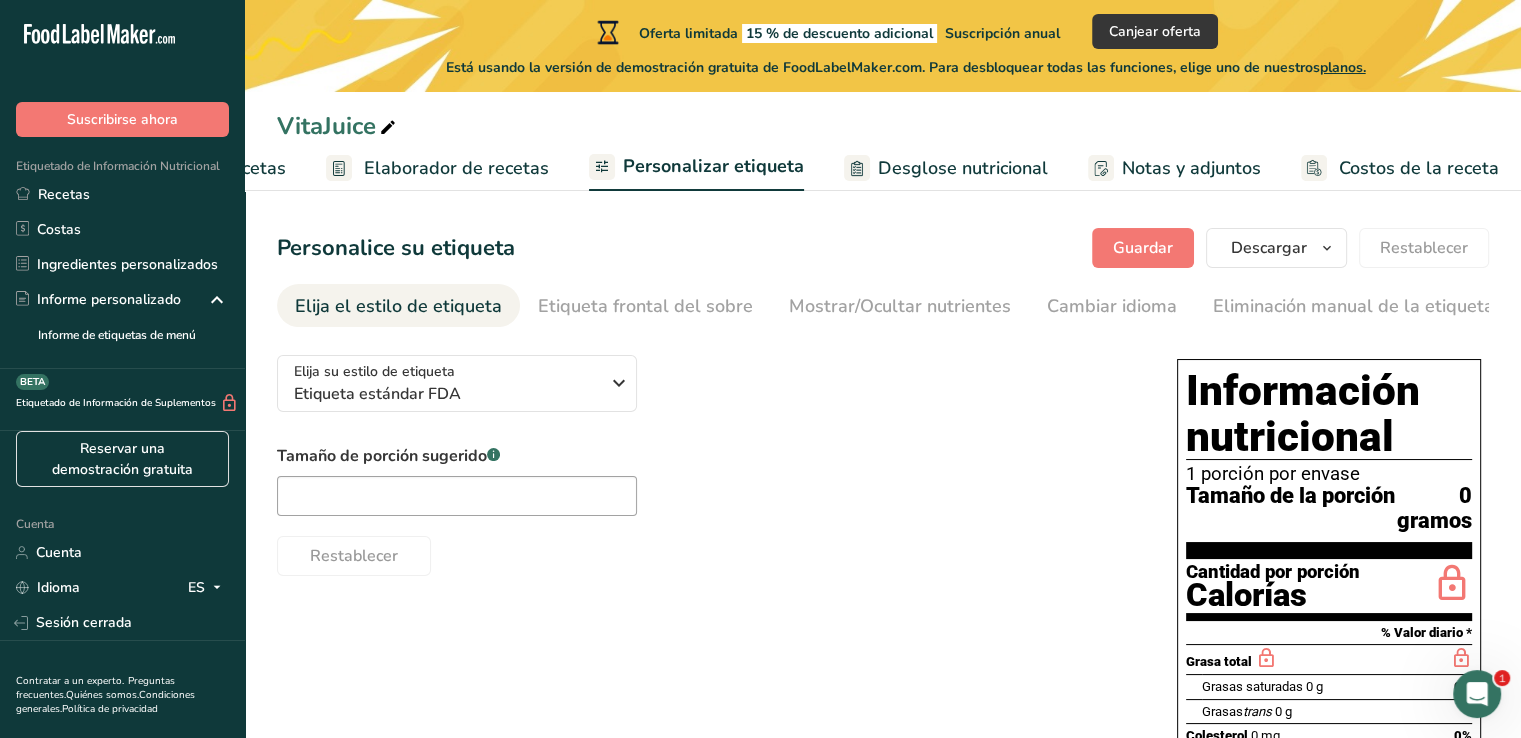 click on "VitaJuice" at bounding box center [883, 126] 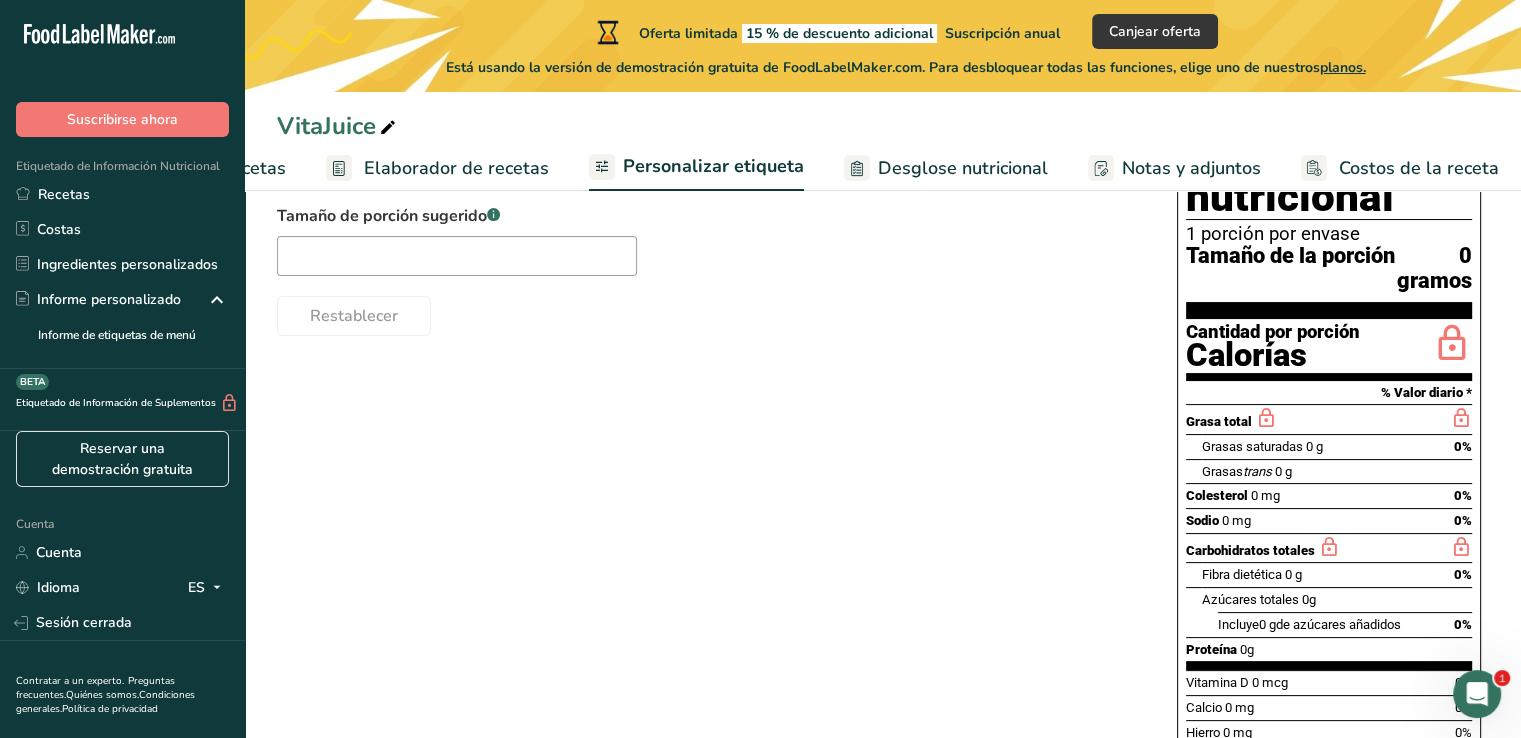 scroll, scrollTop: 280, scrollLeft: 0, axis: vertical 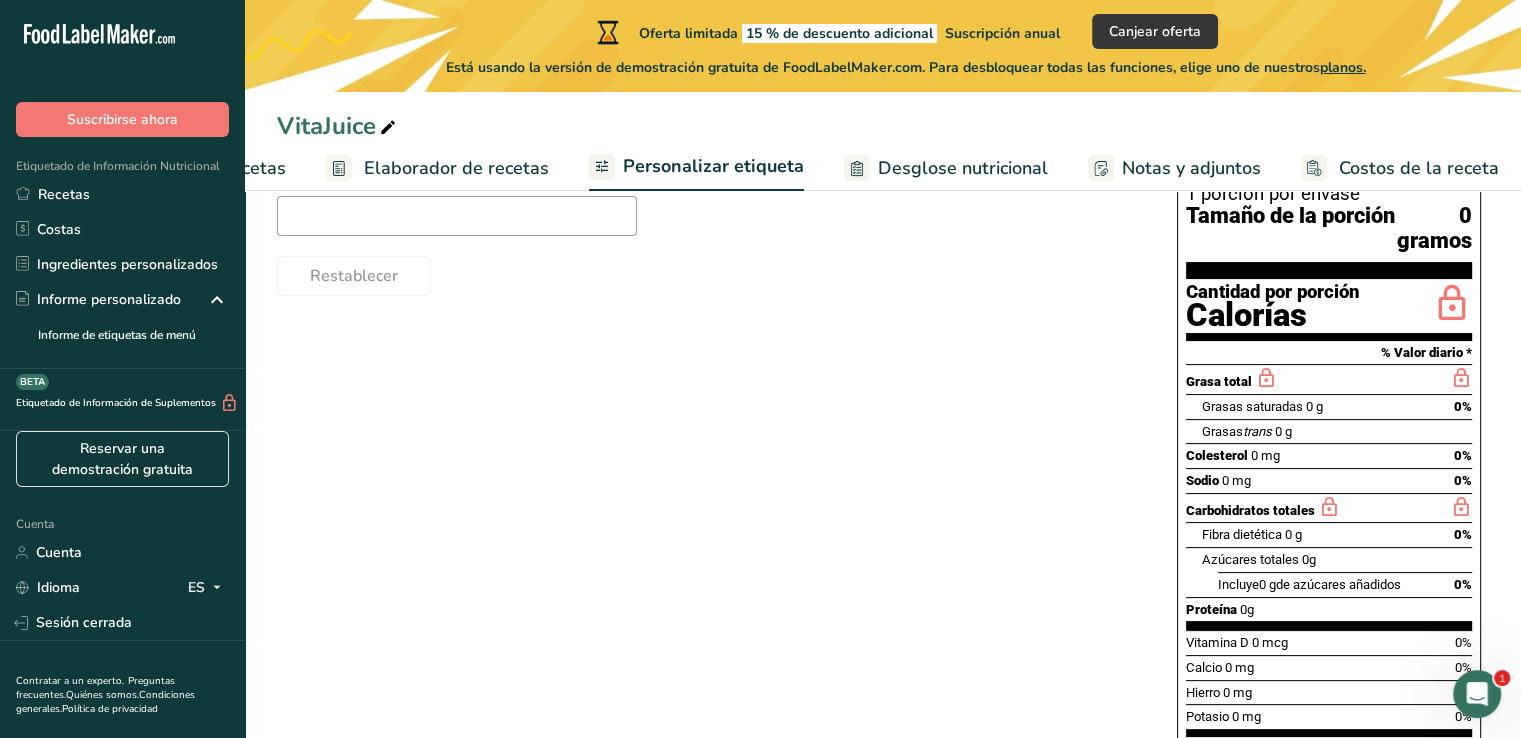 click on "Información nutricional
1 porción por envase
Tamaño de la porción
0 gramos
Cantidad por porción
Calorías
% Valor diario *
Grasa total
Grasas saturadas
0 g
0%
Grasas
trans
0 g
Colesterol
0 mg
0%
Sodio
0 mg
0%
Carbohidratos totales
Fibra dietética
0 g
0%
Azúcares totales
0g" at bounding box center (1329, 445) 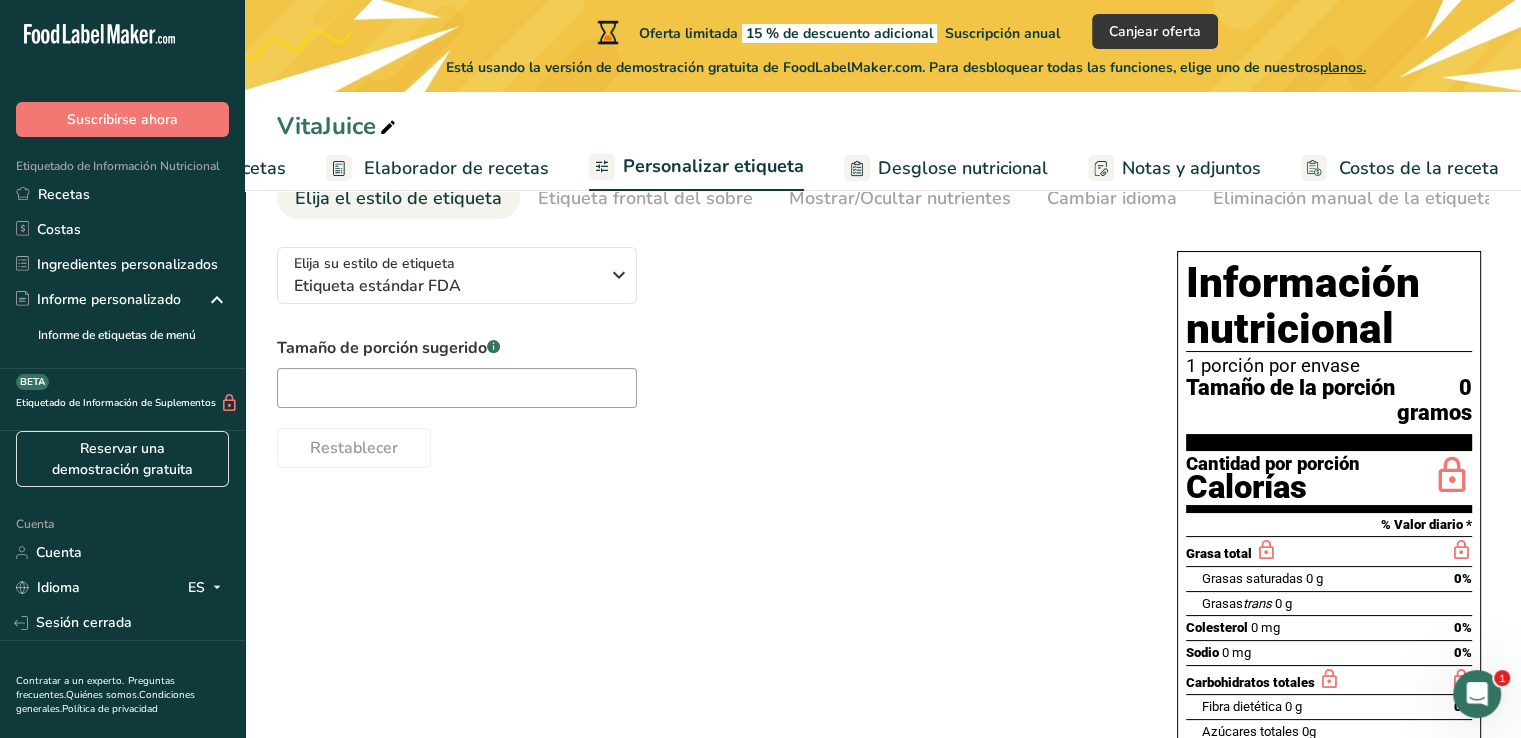 scroll, scrollTop: 0, scrollLeft: 0, axis: both 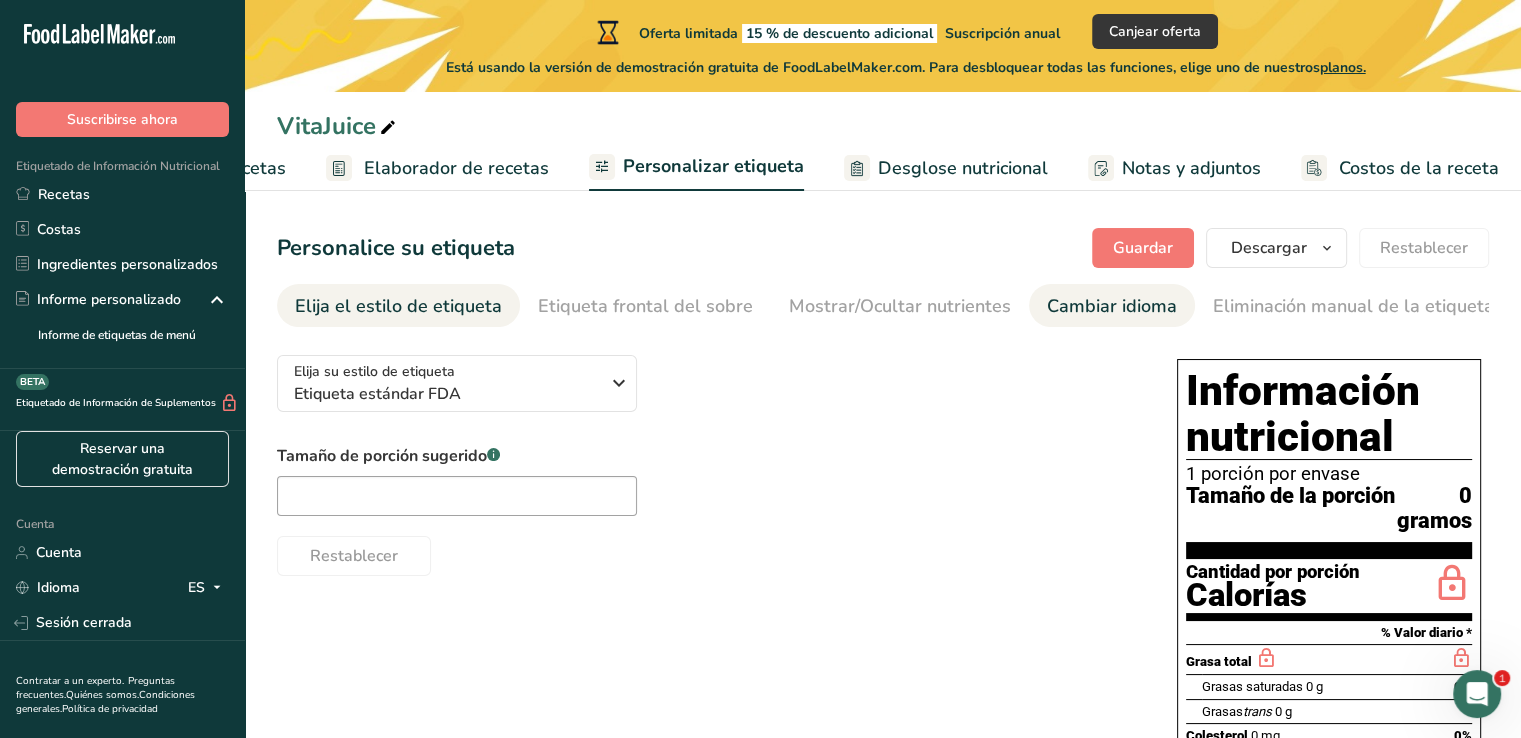click on "Cambiar idioma" at bounding box center [1112, 306] 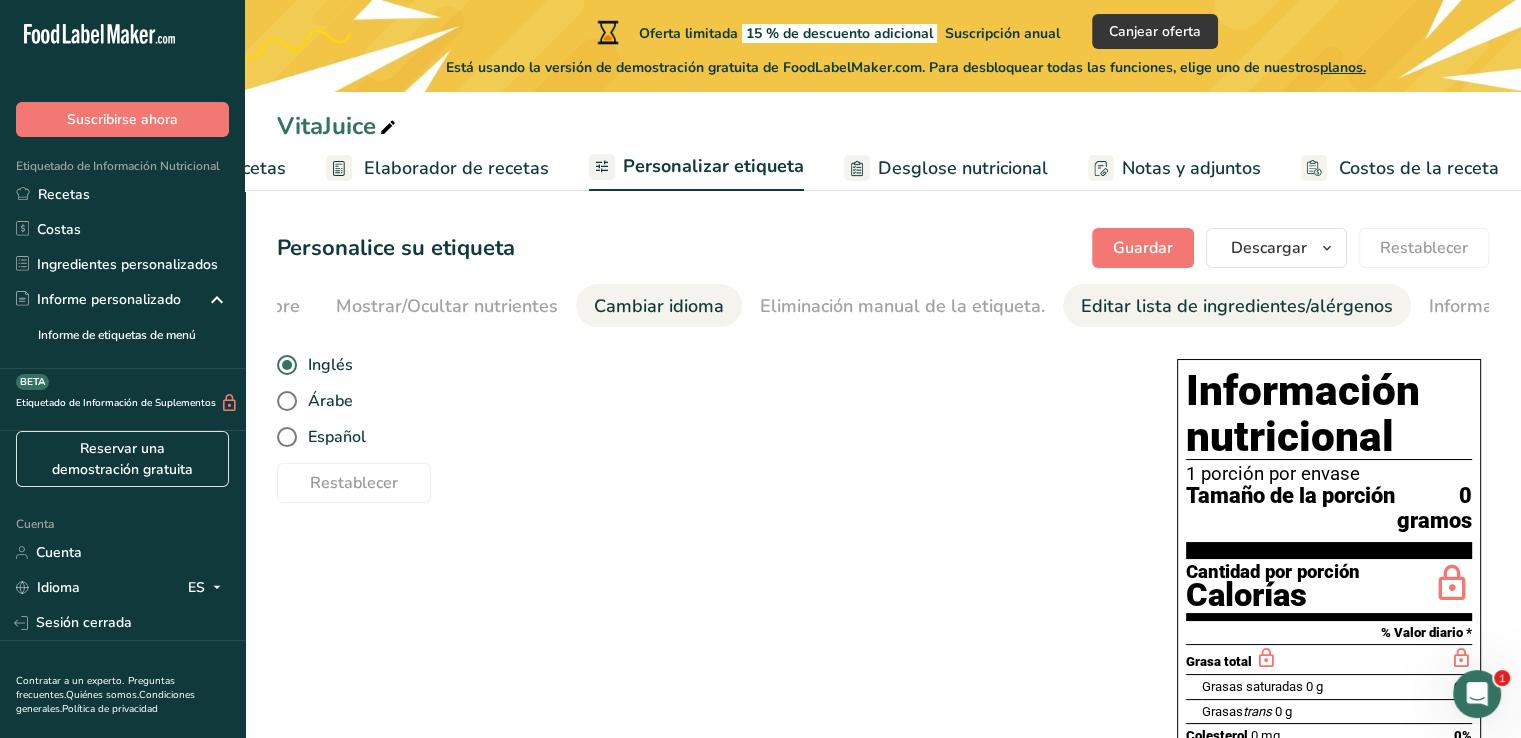 scroll, scrollTop: 0, scrollLeft: 674, axis: horizontal 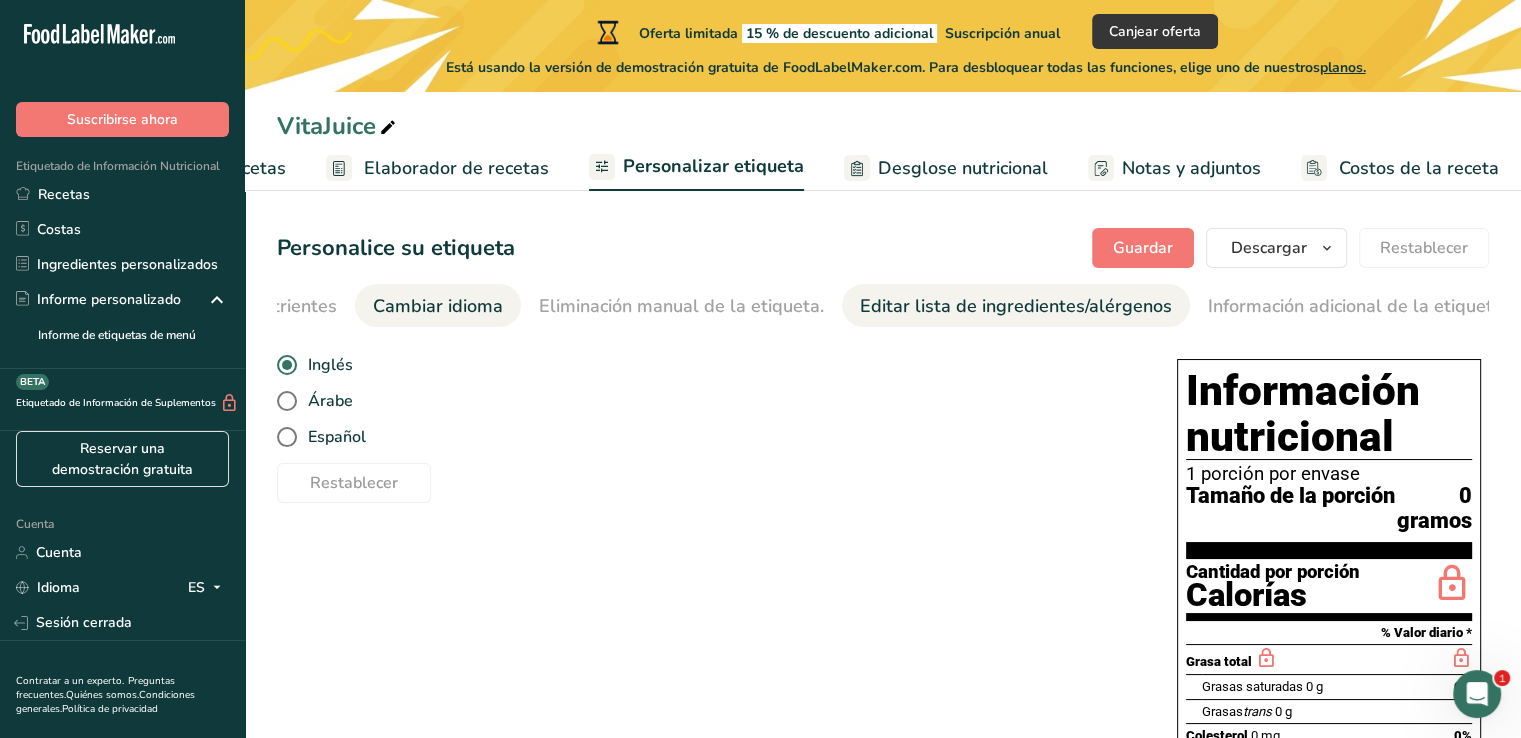 click on "Editar lista de ingredientes/alérgenos" at bounding box center (1016, 306) 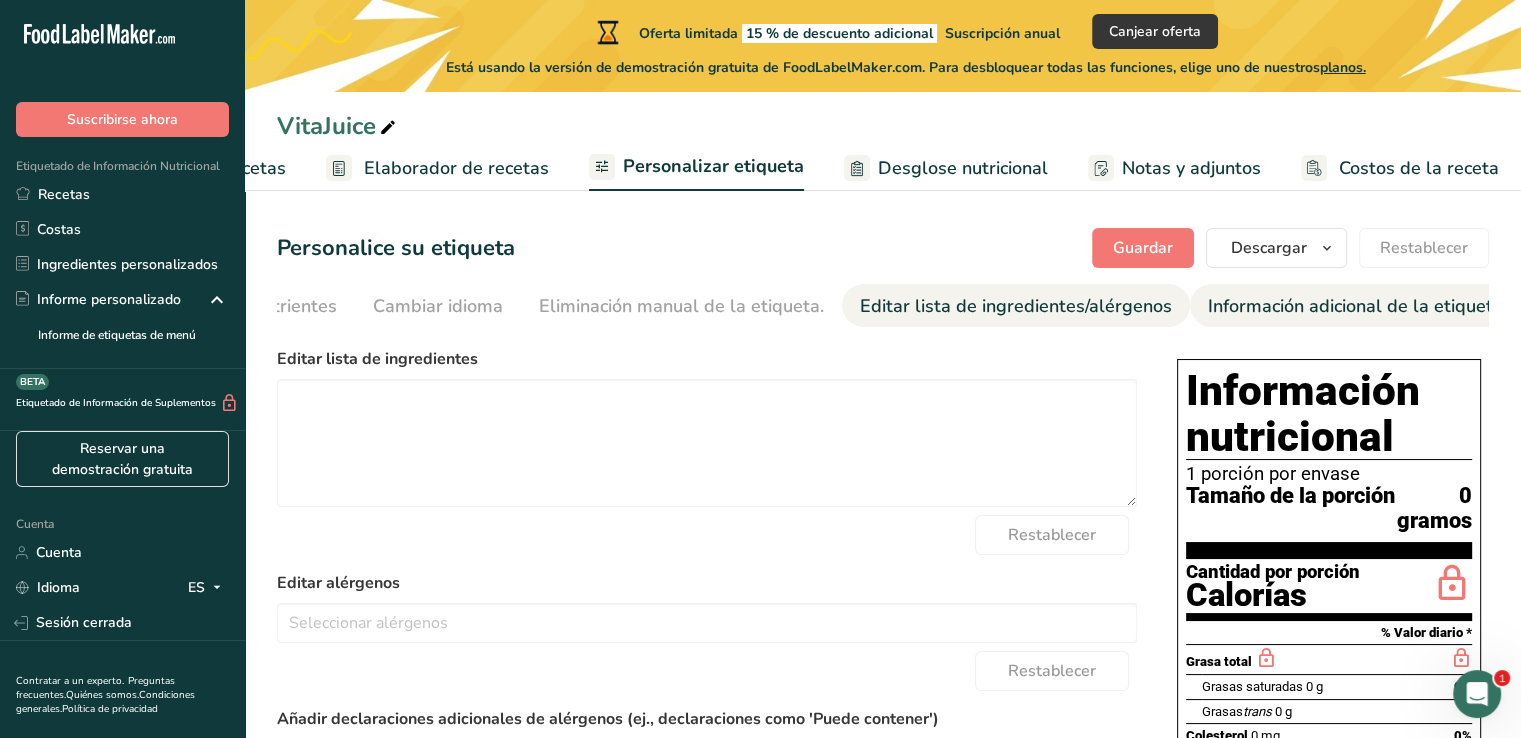 click on "Información adicional de la etiqueta" at bounding box center [1355, 306] 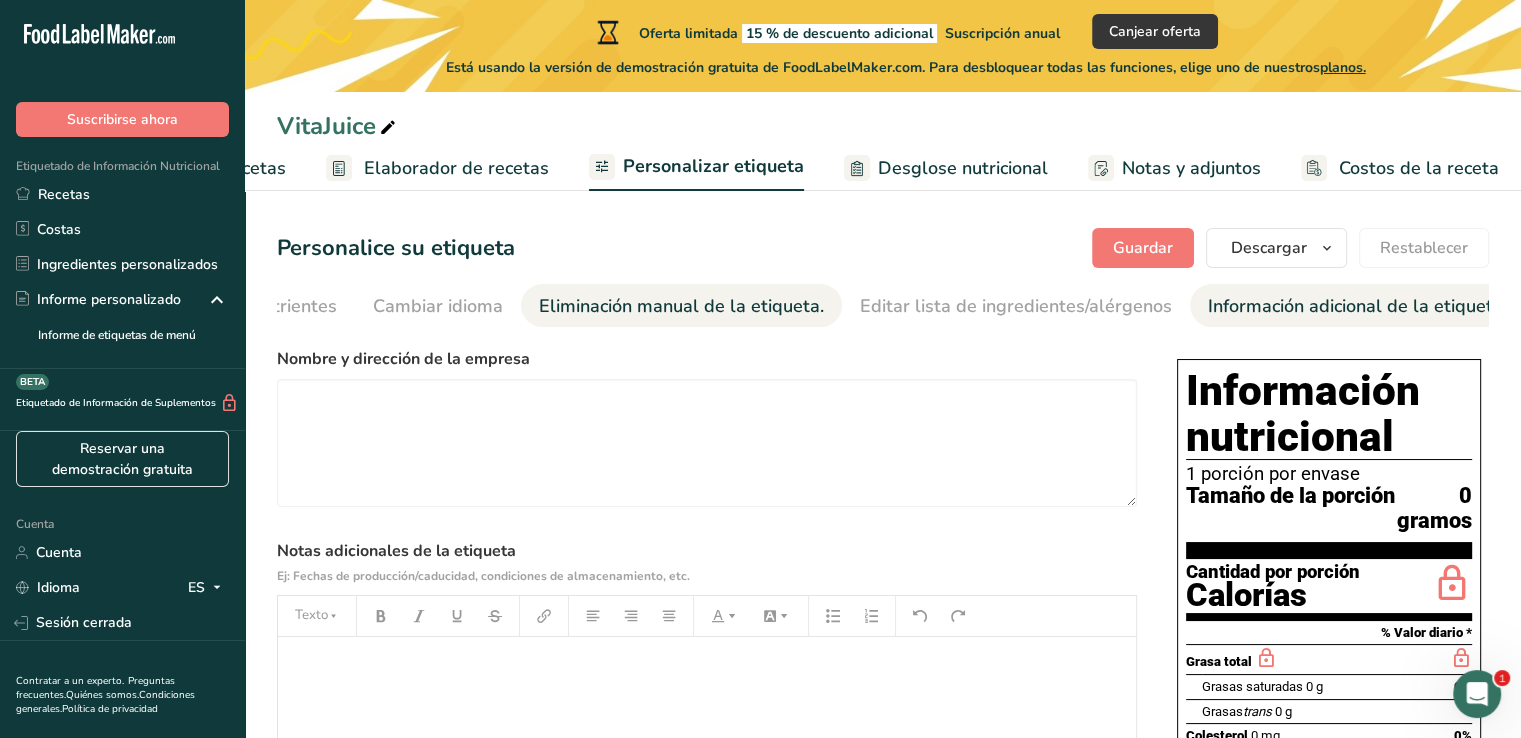 click on "Eliminación manual de la etiqueta." at bounding box center [681, 306] 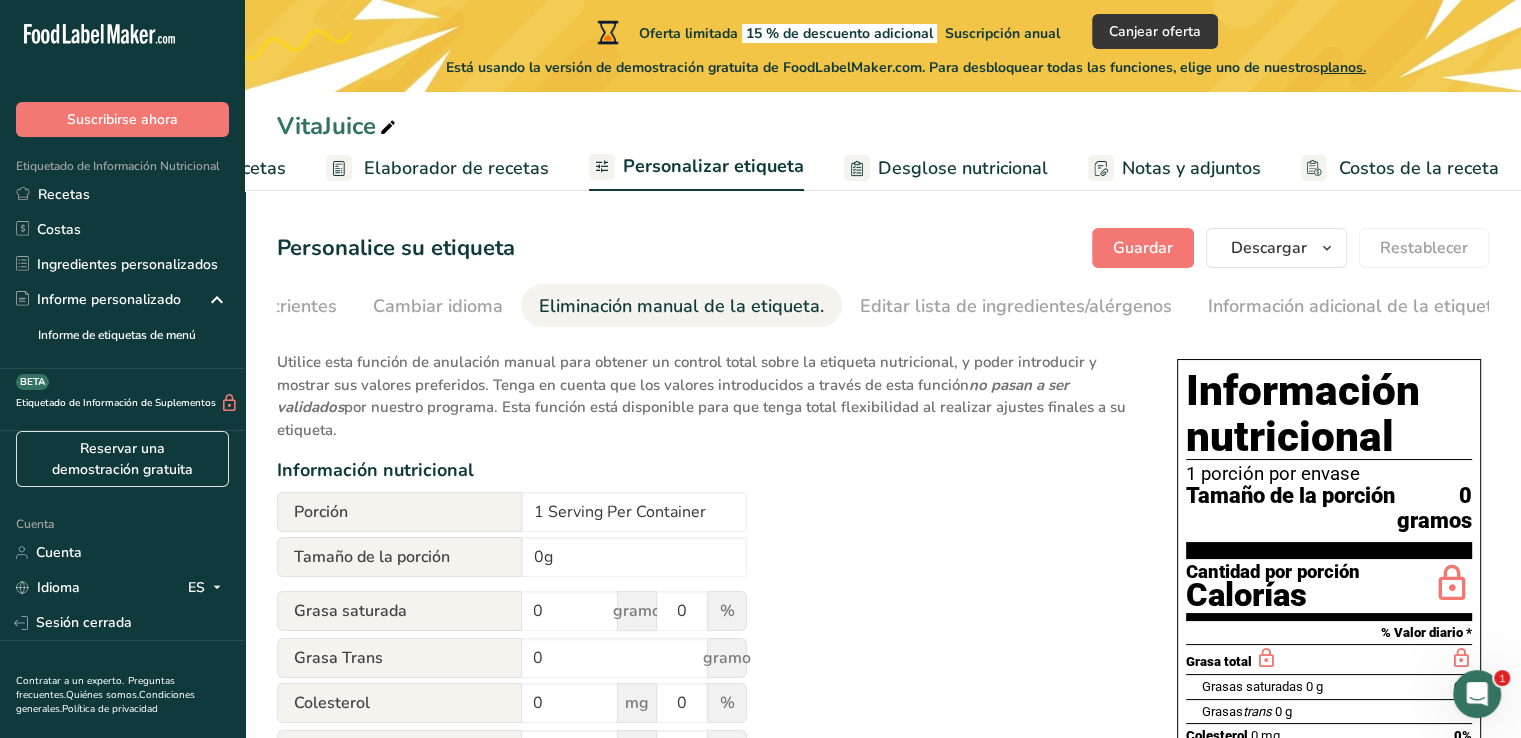 click on "por nuestro programa. Esta función está disponible para que tenga total flexibilidad al realizar ajustes finales a su etiqueta." at bounding box center (701, 418) 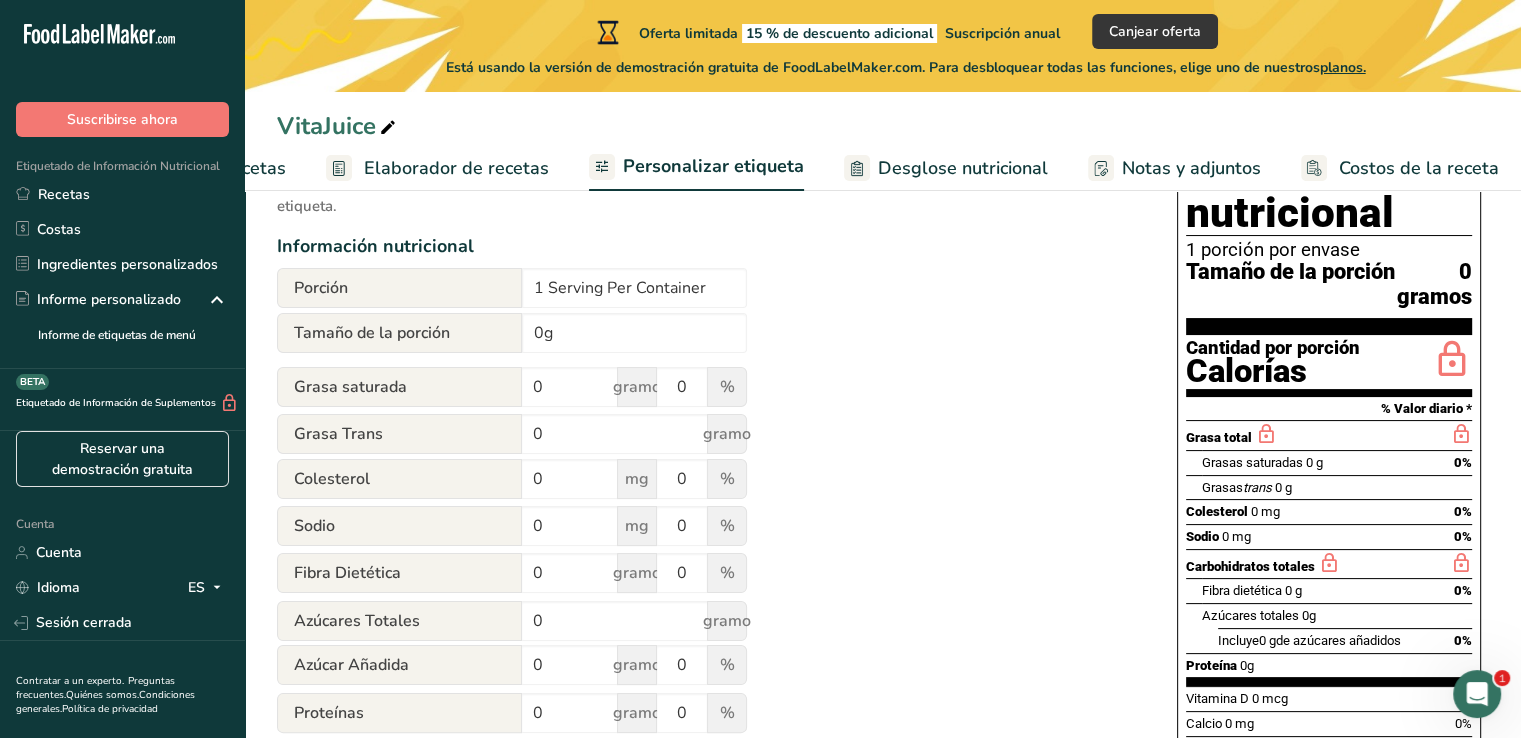 scroll, scrollTop: 320, scrollLeft: 0, axis: vertical 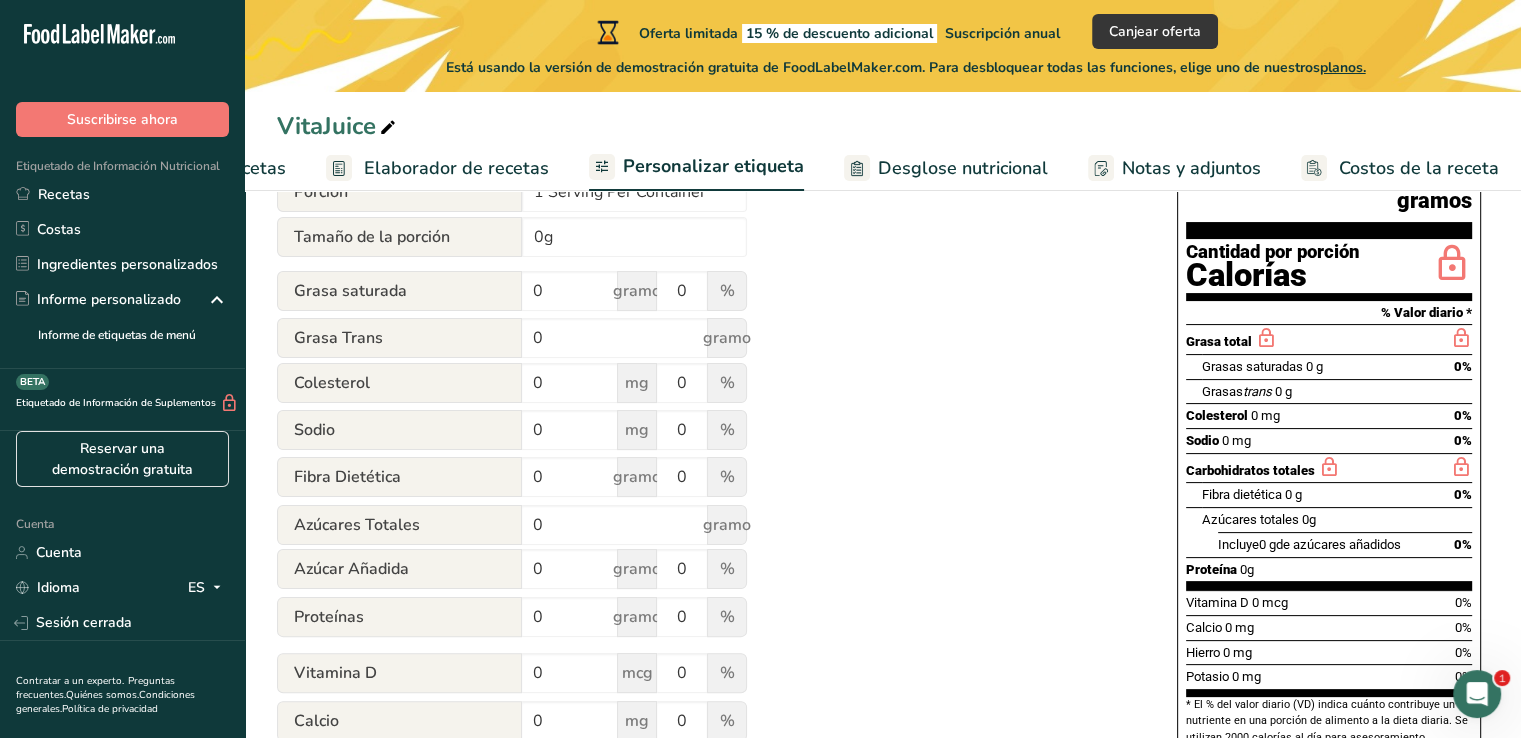 drag, startPoint x: 343, startPoint y: 281, endPoint x: 362, endPoint y: 299, distance: 26.172504 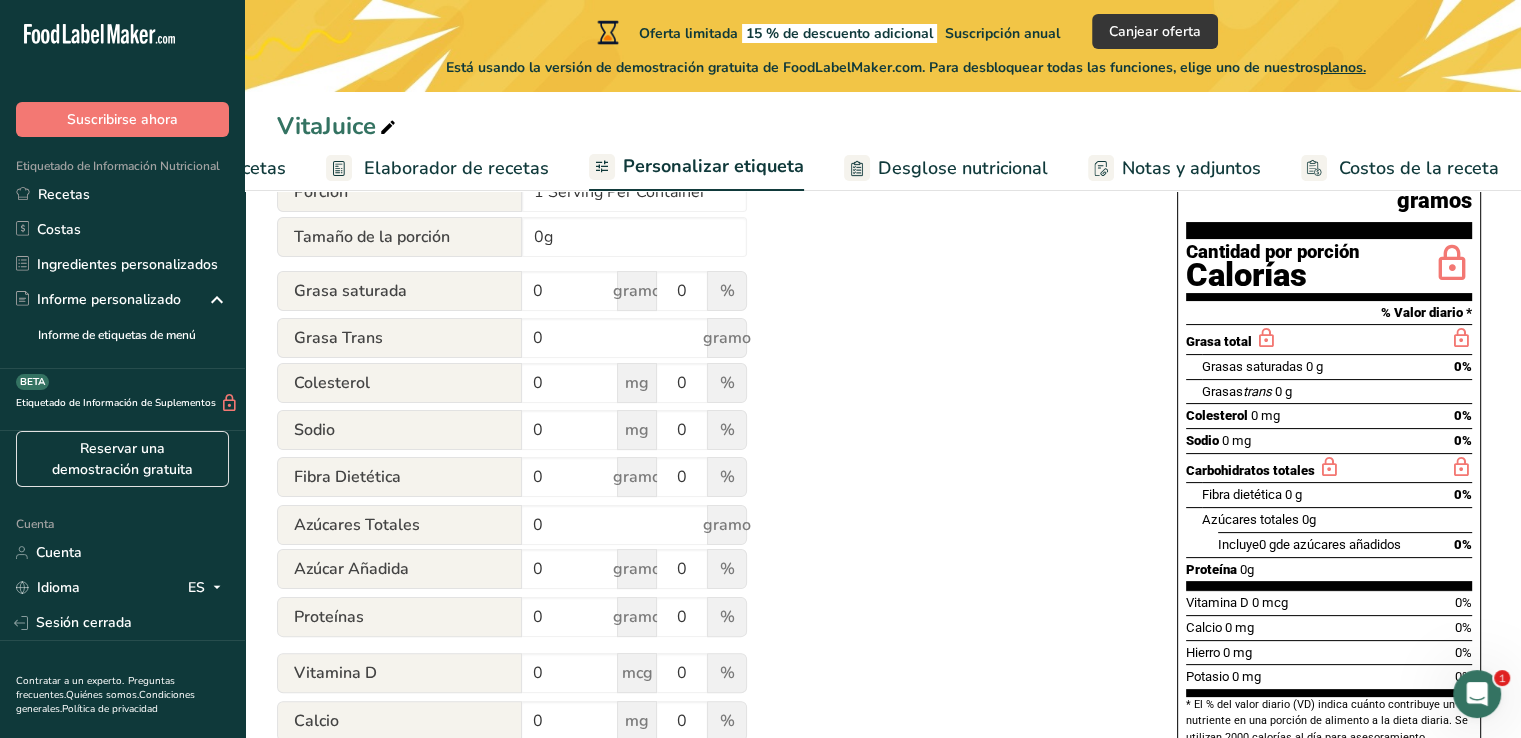 click on "Grasa saturada" at bounding box center (399, 291) 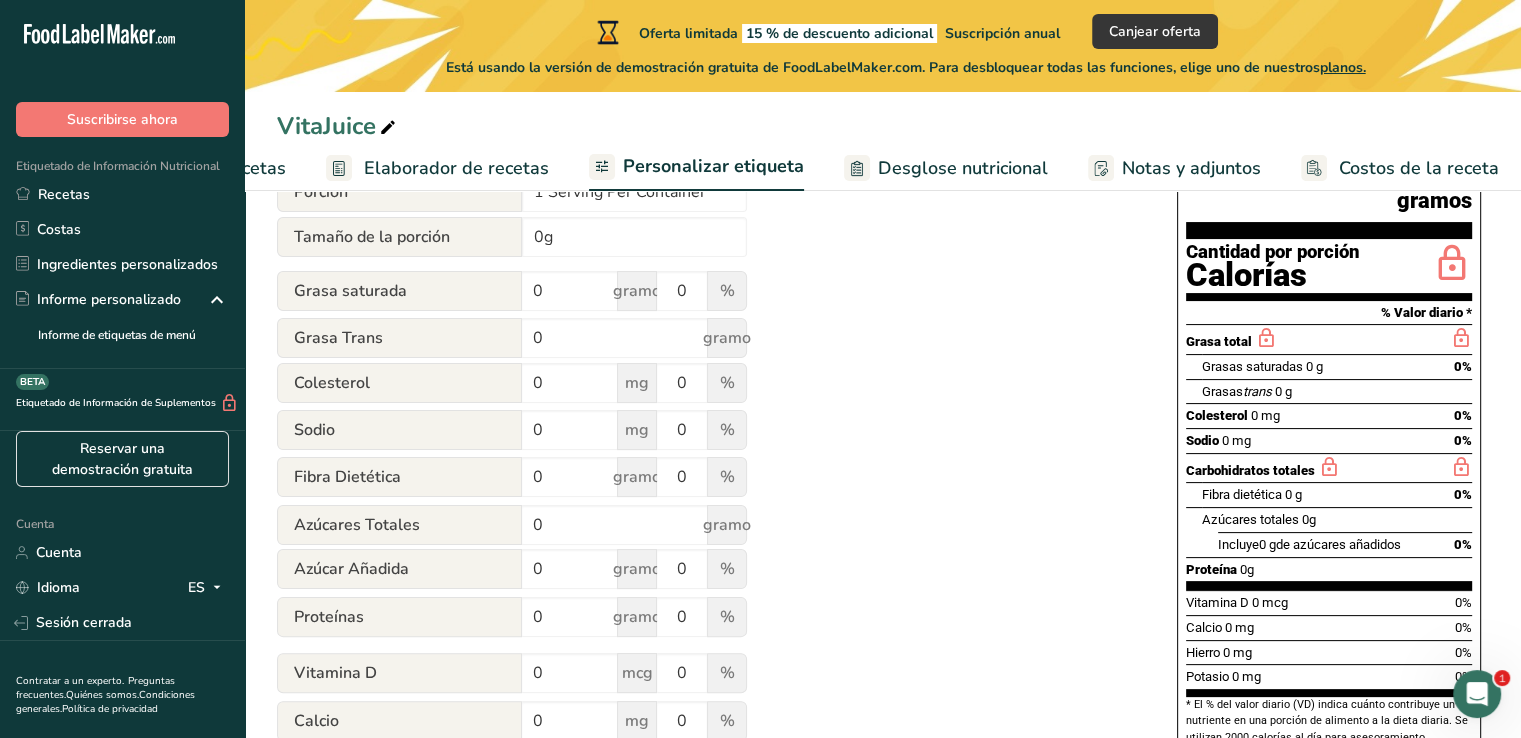 click on "Tamaño de la porción" at bounding box center [399, 237] 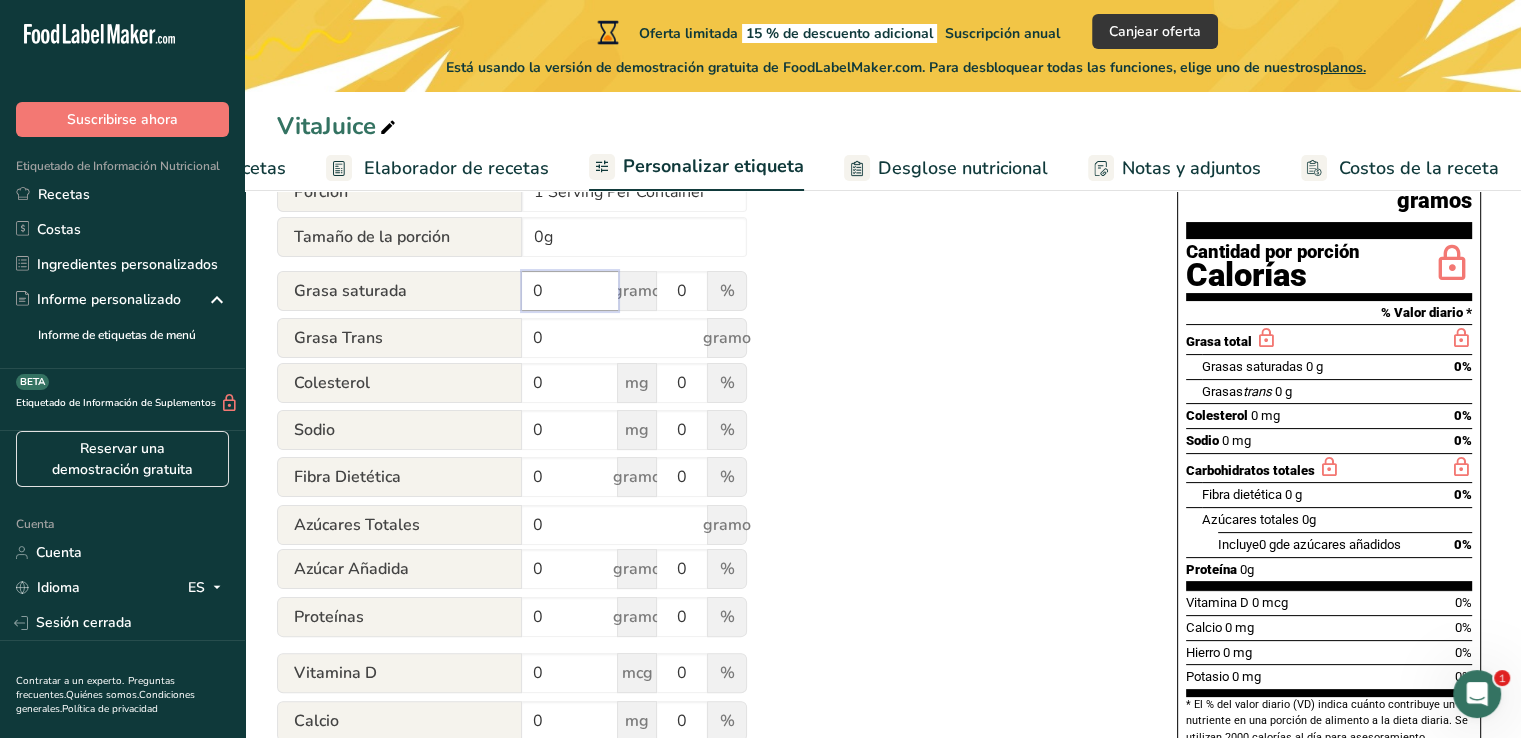 click on "0" at bounding box center (570, 291) 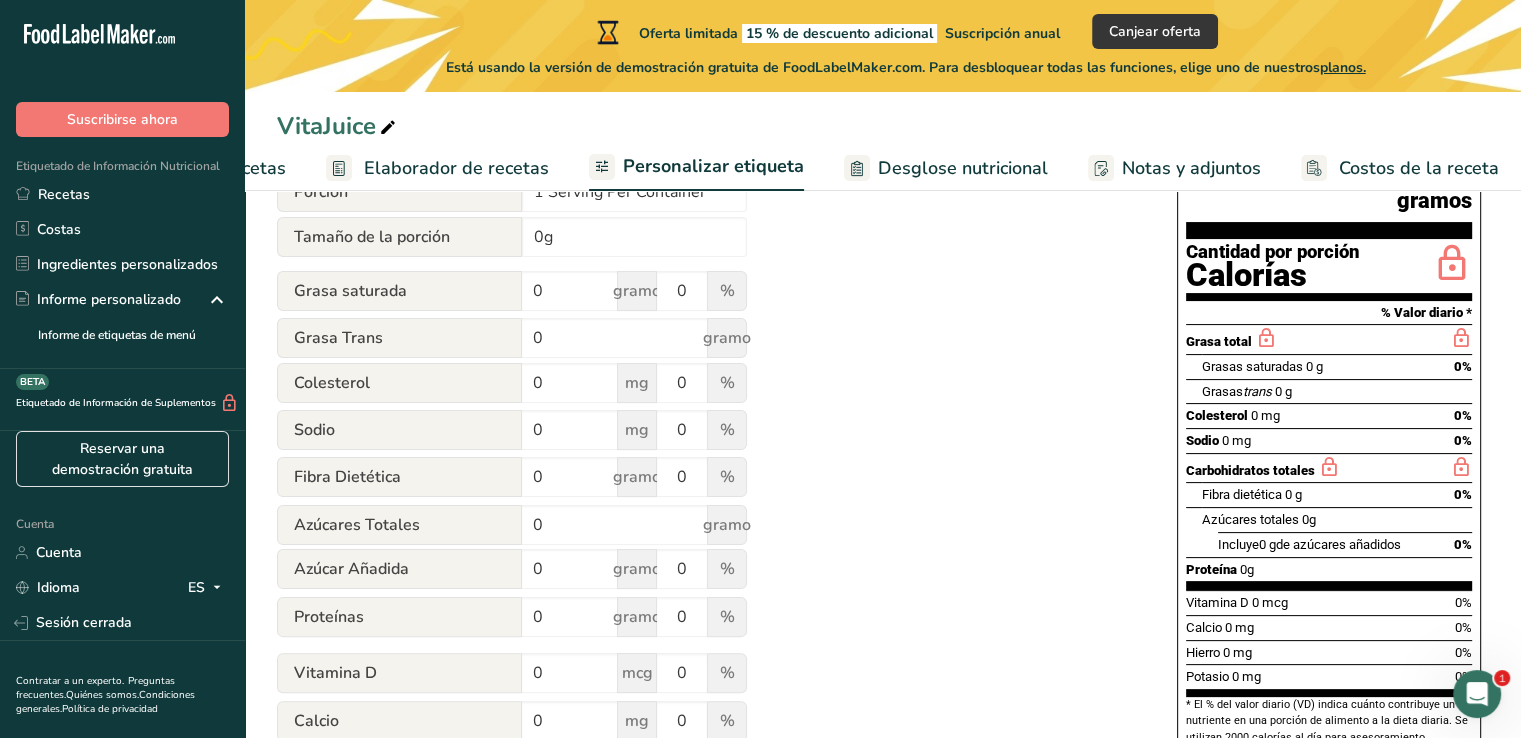 click on "Utilice esta función de anulación manual para obtener un control total sobre la etiqueta nutricional, y poder introducir y mostrar sus valores preferidos. Tenga en cuenta que los valores introducidos a través de esta función
no pasan a ser validados
por nuestro programa. Esta función está disponible para que tenga total flexibilidad al realizar ajustes finales a su etiqueta.
Información nutricional
Porción
1 Serving Per Container
Tamaño de la porción
0g
Grasa saturada
0
gramo
0
%
Grasa Trans
0
gramo
Colesterol
0
mg
0
%
Sodio
0
mg
0
%
Fibra Dietética
0
gramo
0
%
0         0     0" at bounding box center (707, 450) 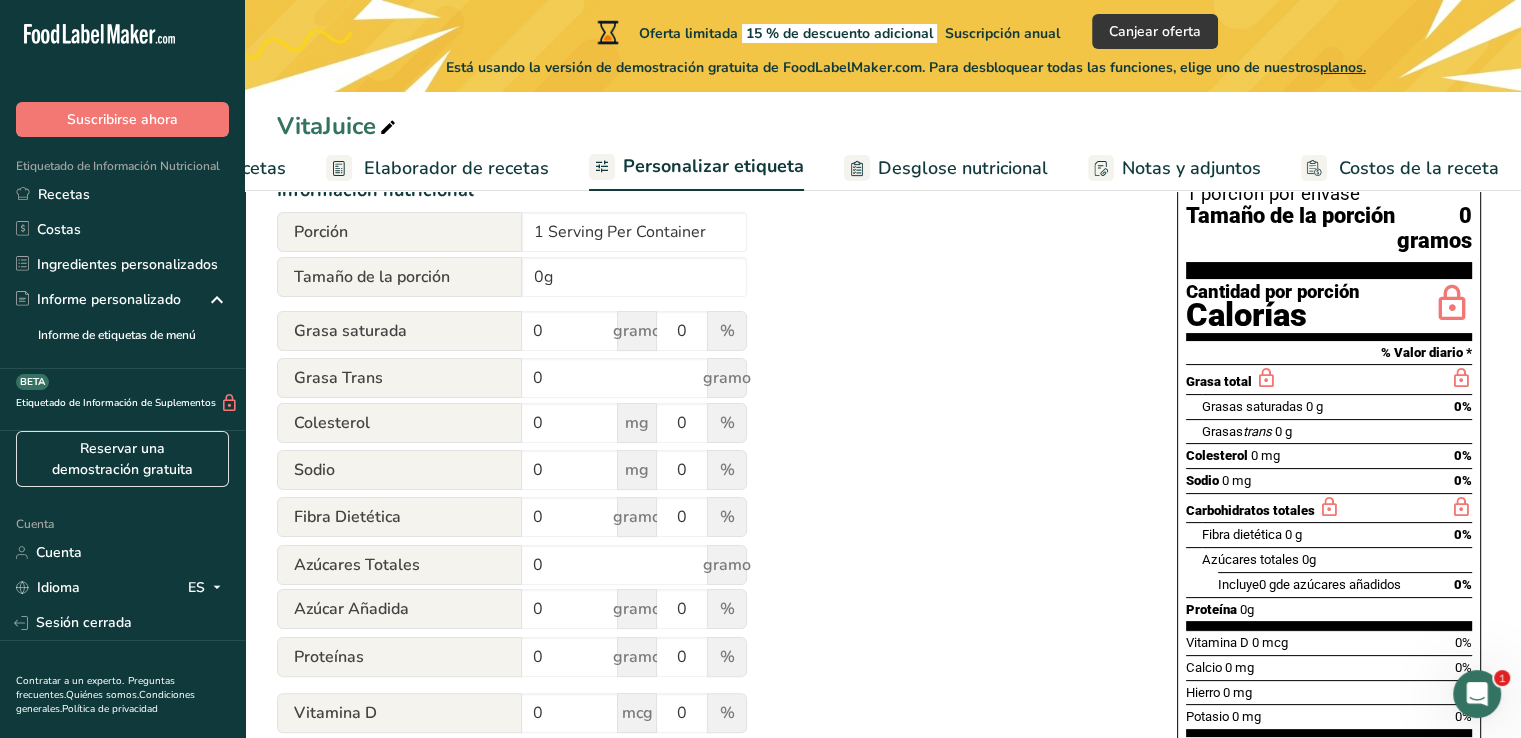 click on "Utilice esta función de anulación manual para obtener un control total sobre la etiqueta nutricional, y poder introducir y mostrar sus valores preferidos. Tenga en cuenta que los valores introducidos a través de esta función
no pasan a ser validados
por nuestro programa. Esta función está disponible para que tenga total flexibilidad al realizar ajustes finales a su etiqueta.
Información nutricional
Porción
1 Serving Per Container
Tamaño de la porción
0g
Grasa saturada
0
gramo
0
%
Grasa Trans
0
gramo
Colesterol
0
mg
0
%
Sodio
0
mg
0
%
Fibra Dietética
0
gramo
0
%
0         0     0" at bounding box center [707, 490] 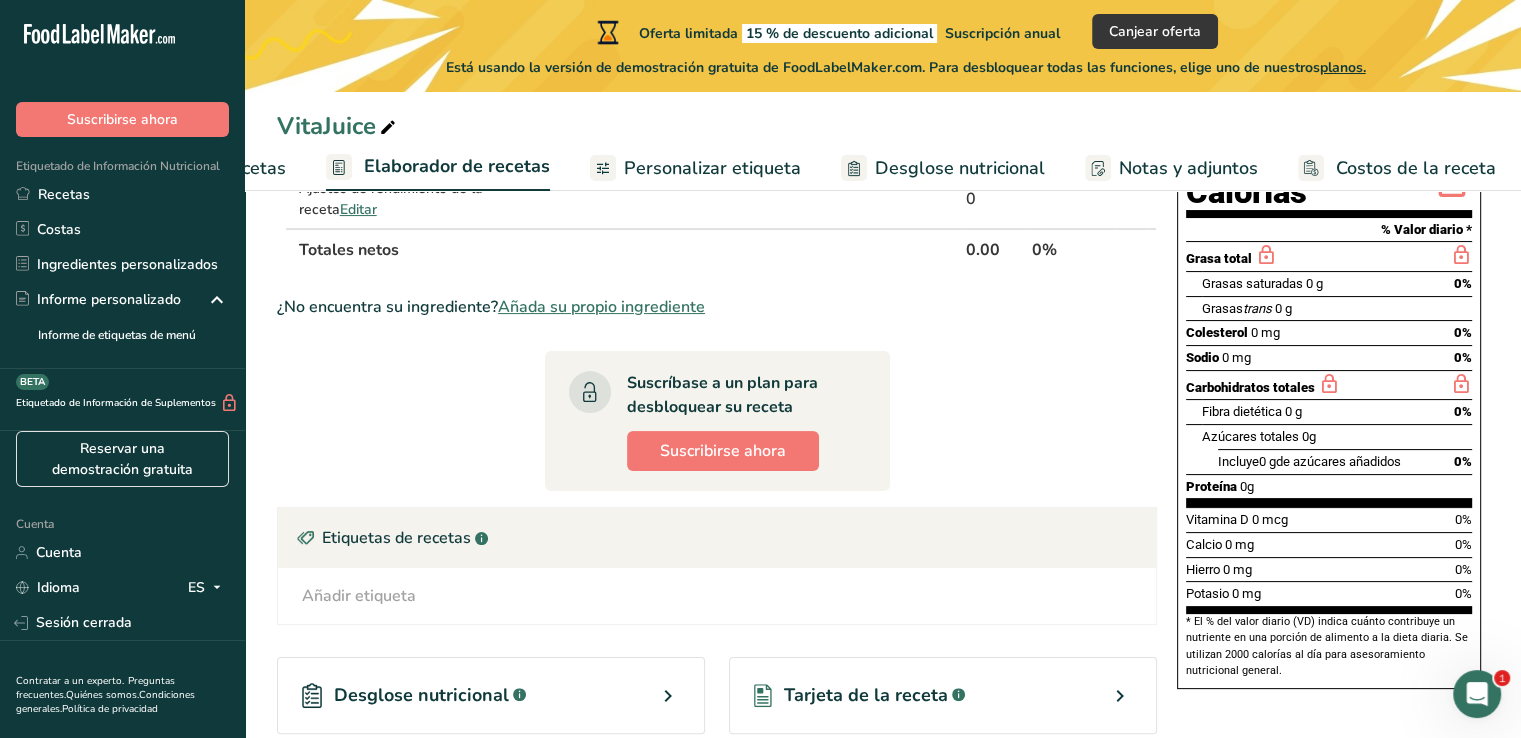 click on "Personalizar etiqueta" at bounding box center (712, 168) 